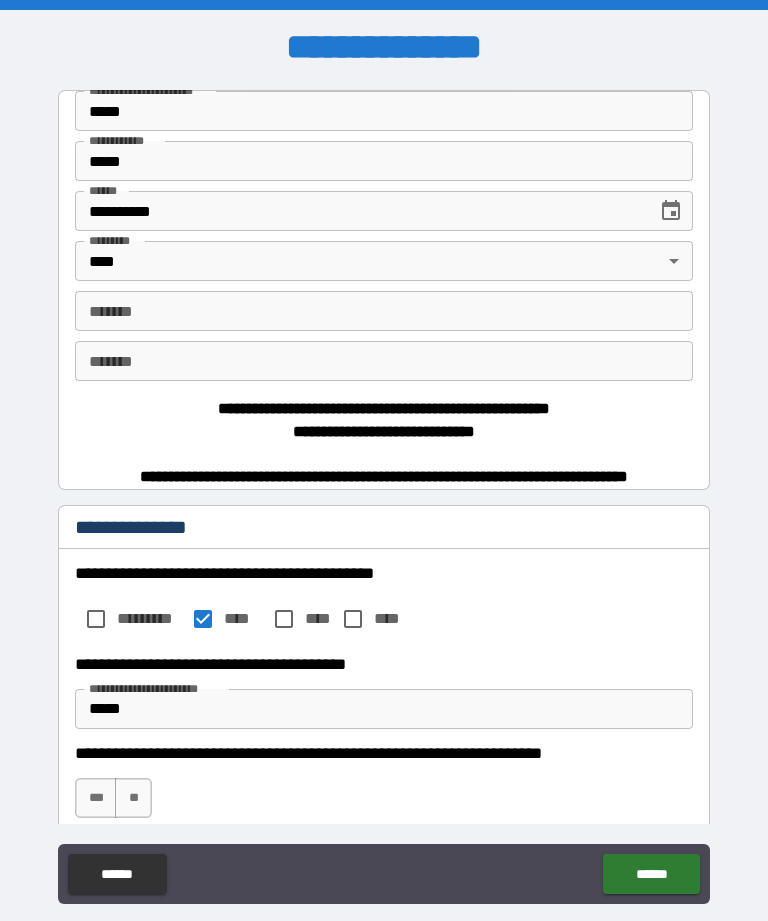 scroll, scrollTop: 64, scrollLeft: 0, axis: vertical 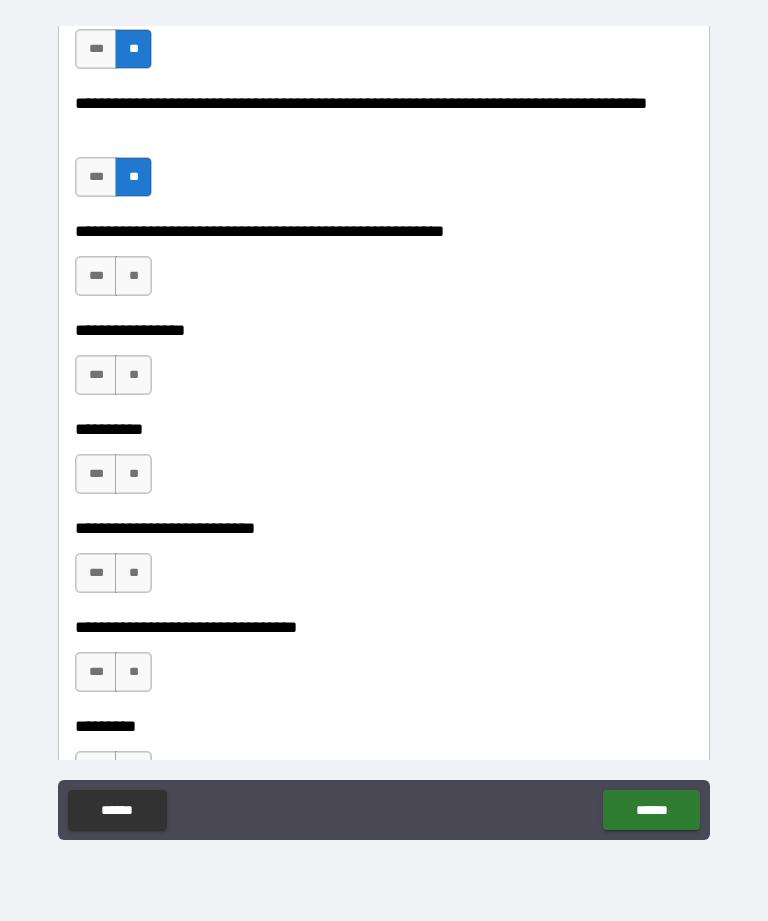 click on "**" at bounding box center (133, 276) 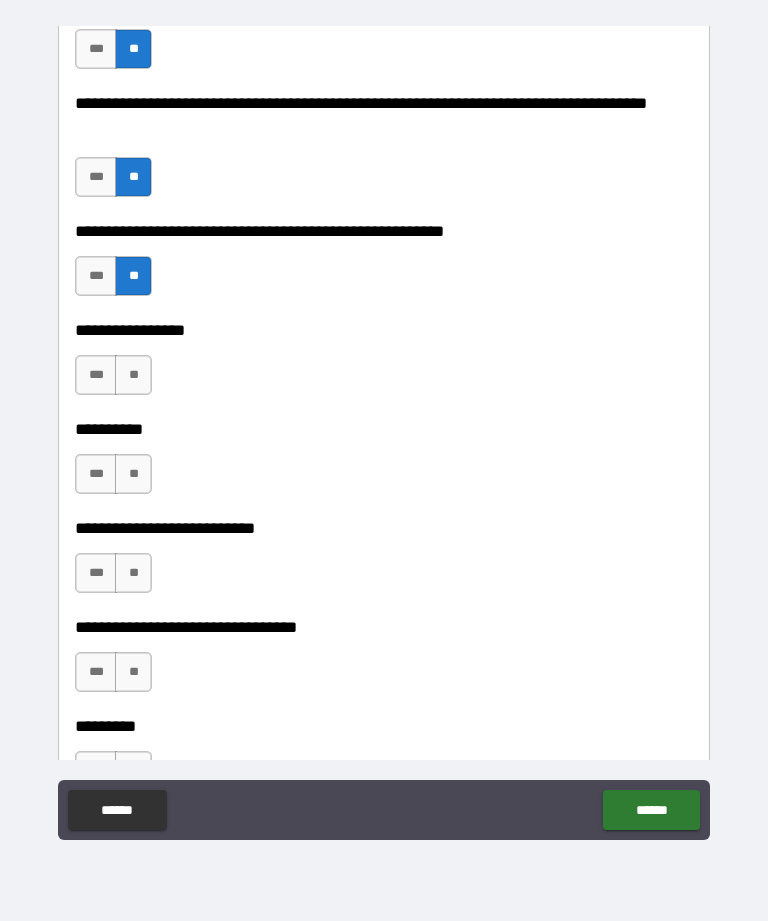 click on "**" at bounding box center (133, 276) 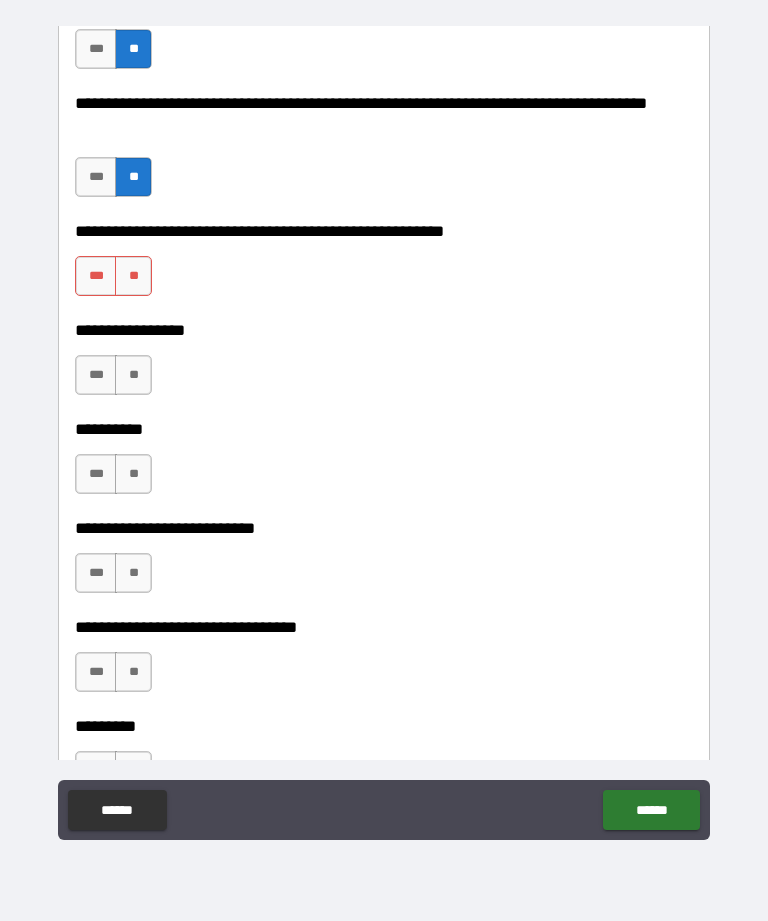 click on "**" at bounding box center (133, 375) 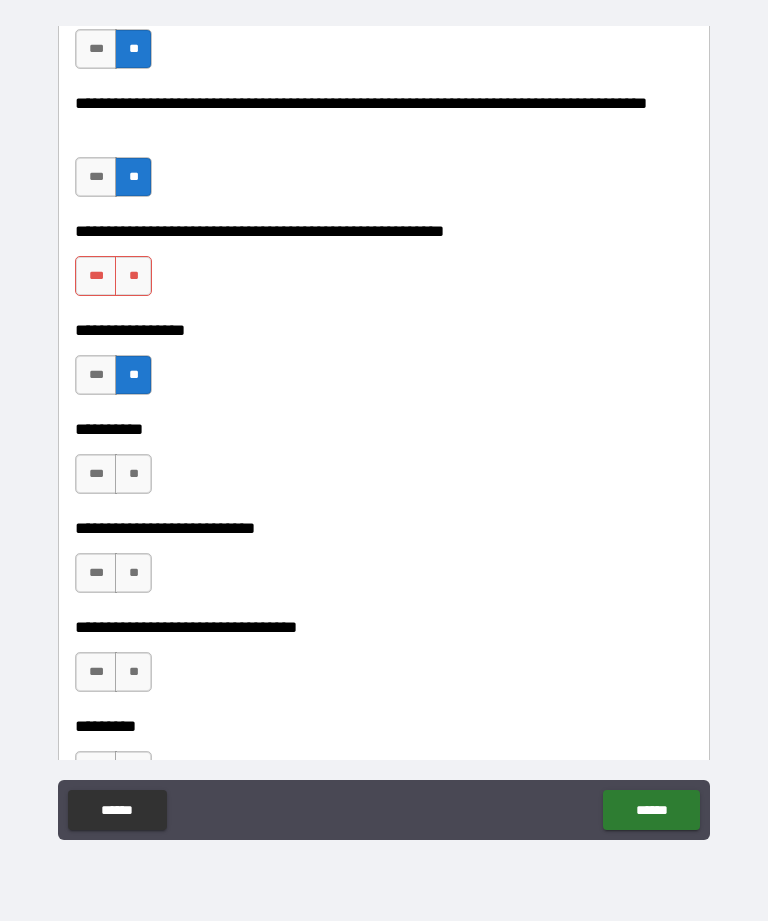 click on "**" at bounding box center (133, 276) 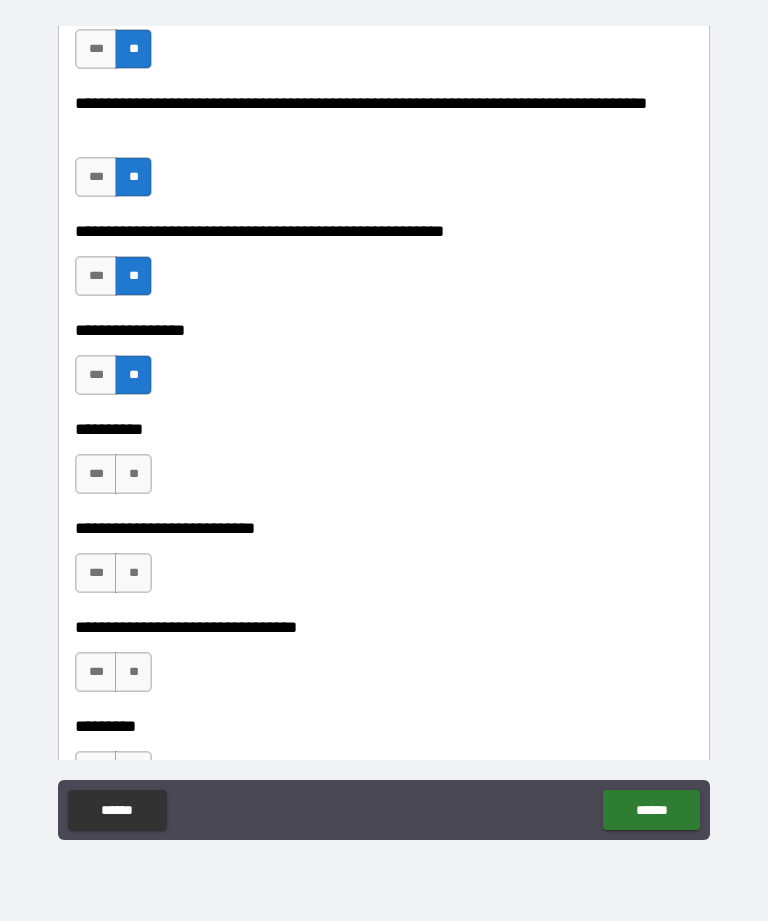 click on "**" at bounding box center (133, 474) 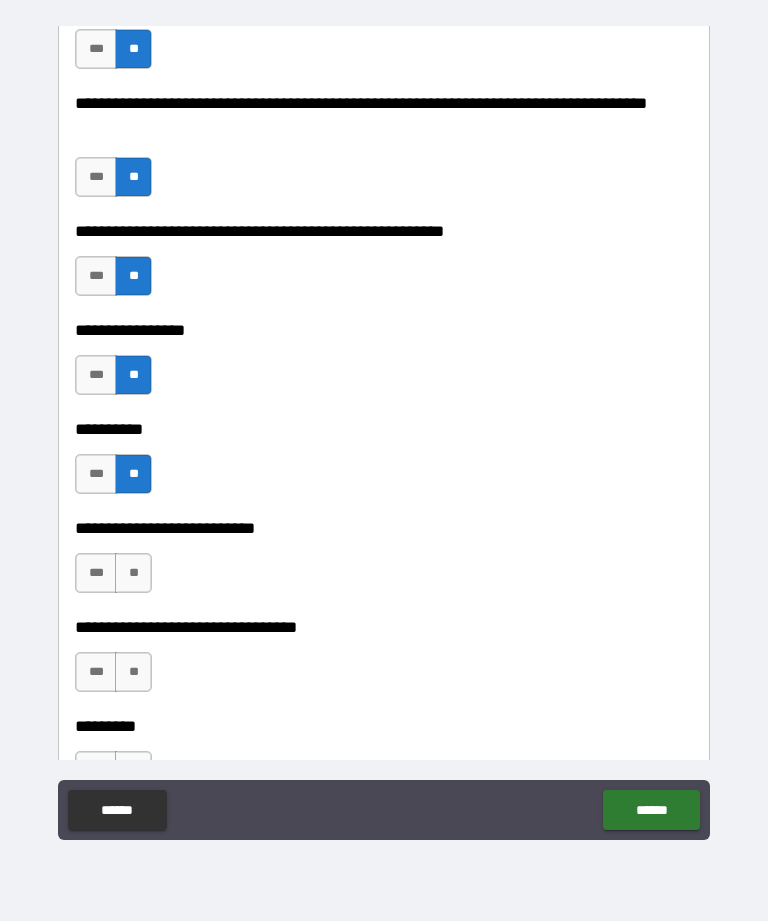 click on "**" at bounding box center (133, 573) 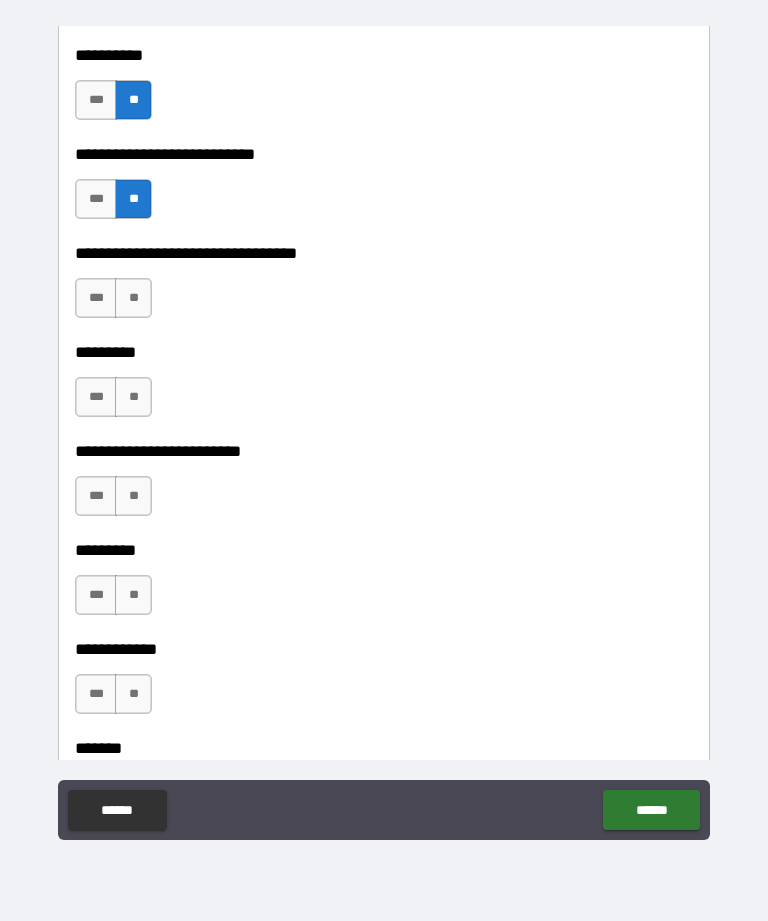 scroll, scrollTop: 4573, scrollLeft: 0, axis: vertical 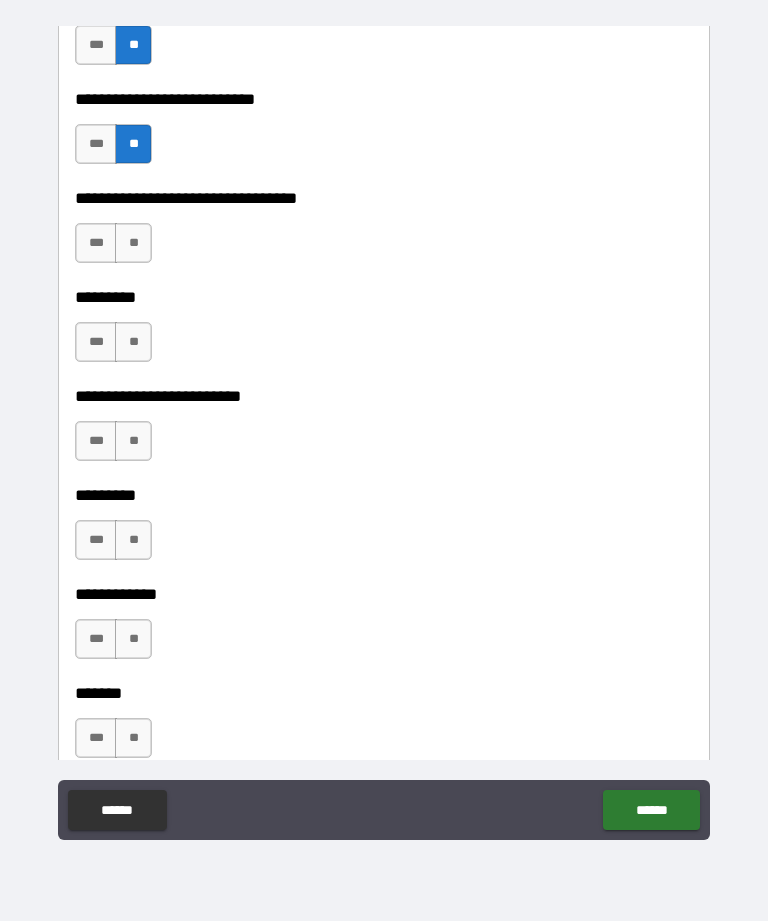 click on "**" at bounding box center [133, 243] 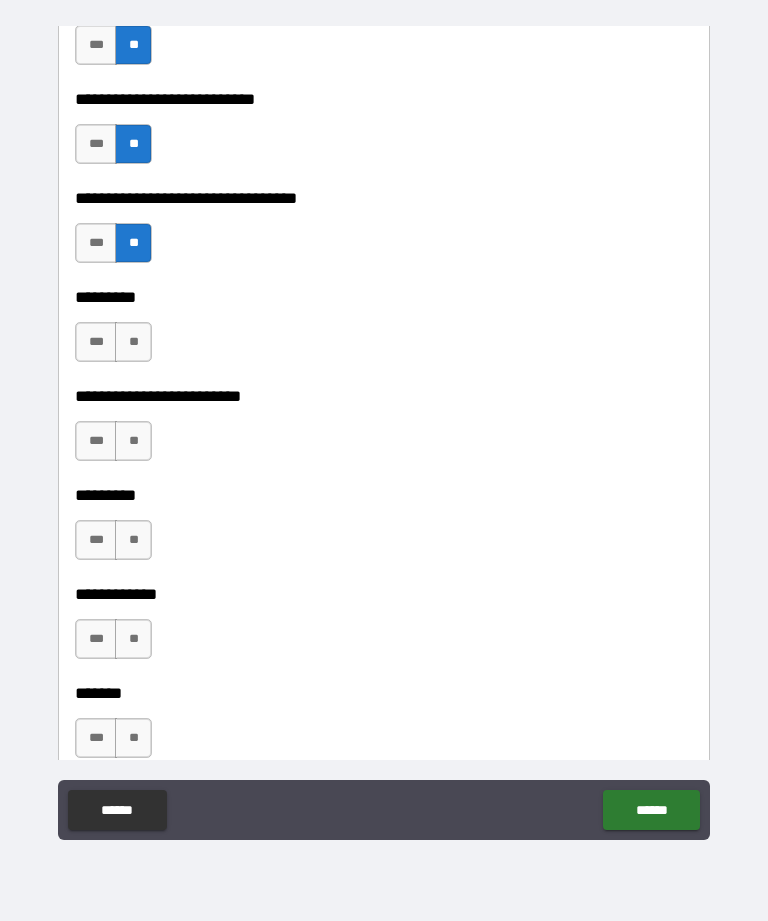 click on "**" at bounding box center [133, 342] 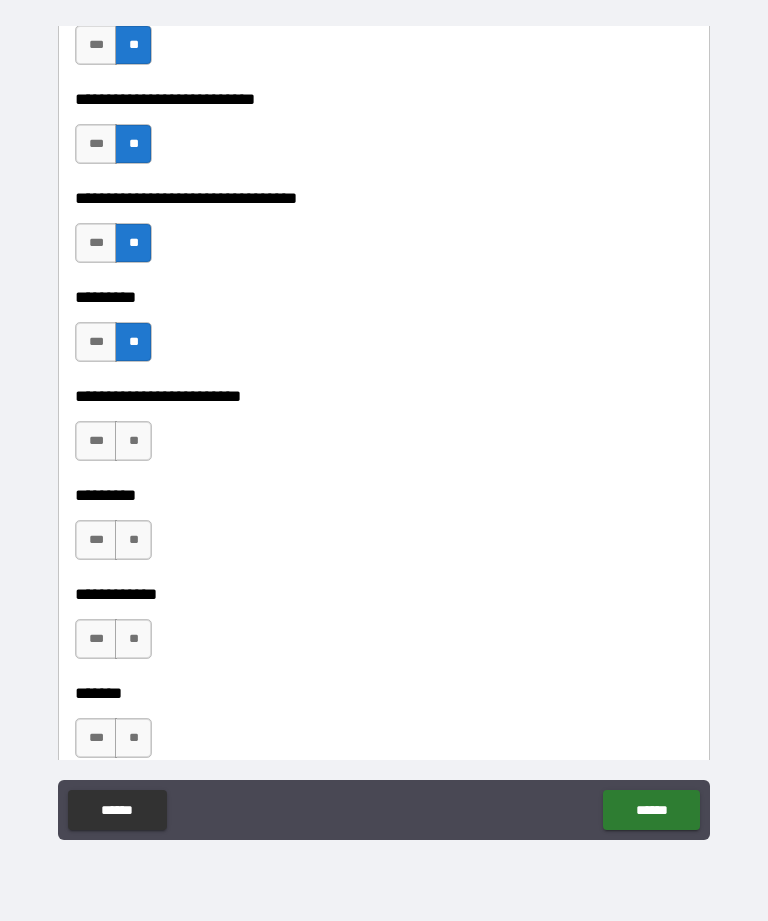 click on "**" at bounding box center [133, 441] 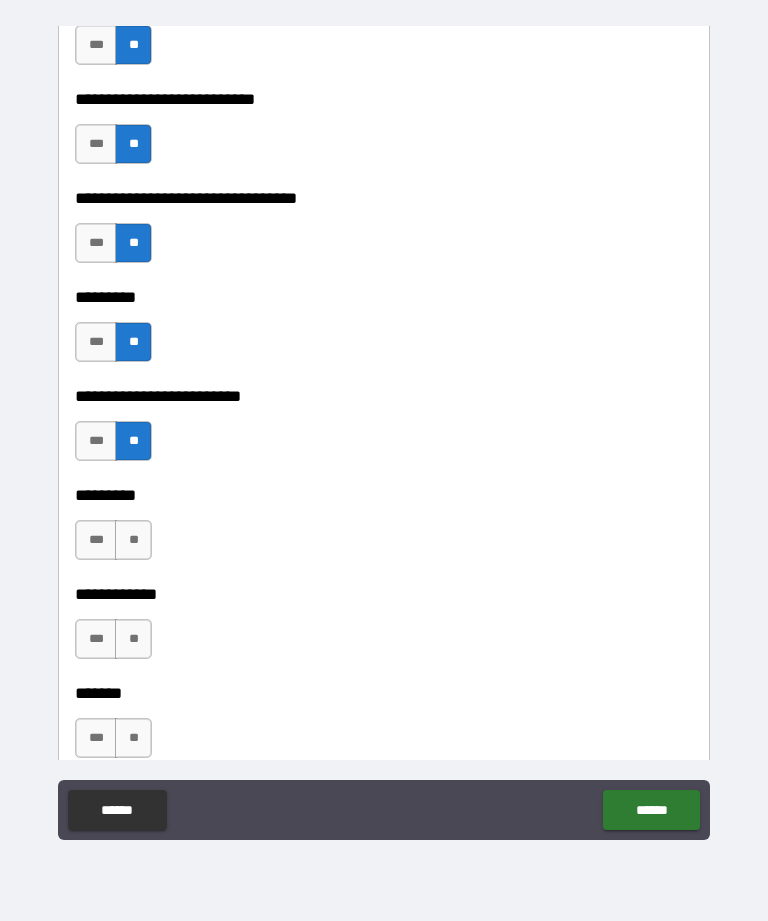 click on "**" at bounding box center (133, 540) 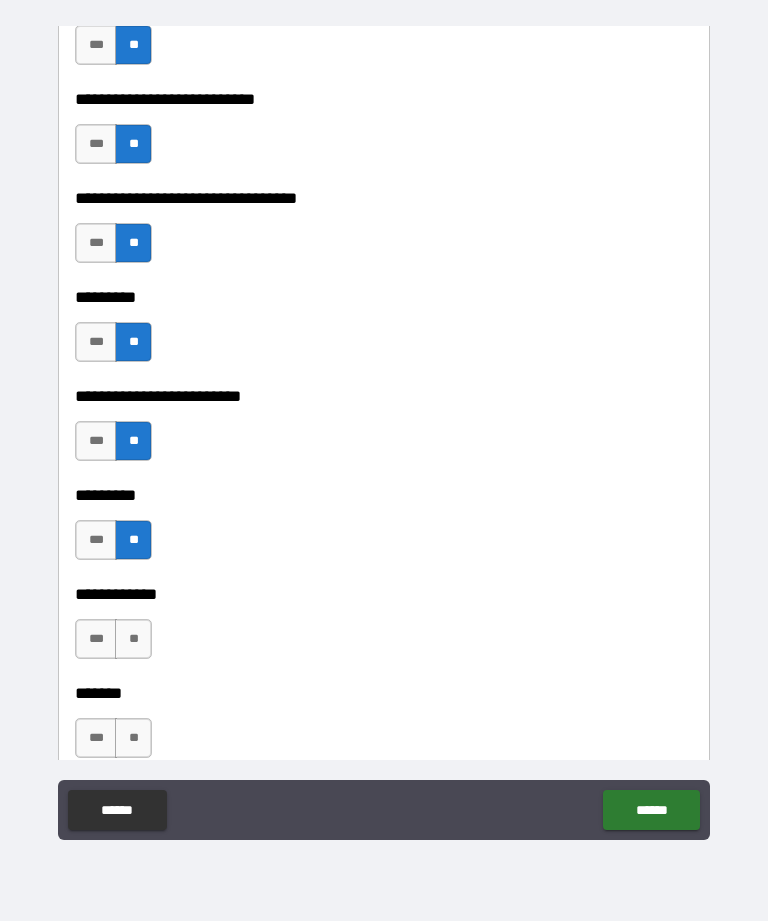 click on "**" at bounding box center [133, 639] 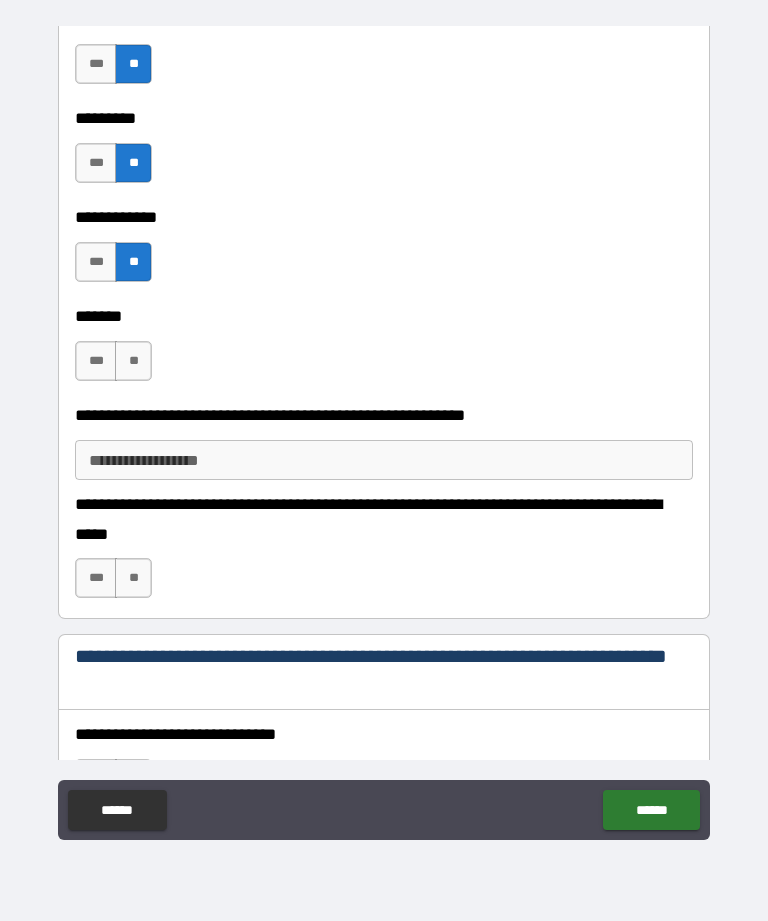 scroll, scrollTop: 4951, scrollLeft: 0, axis: vertical 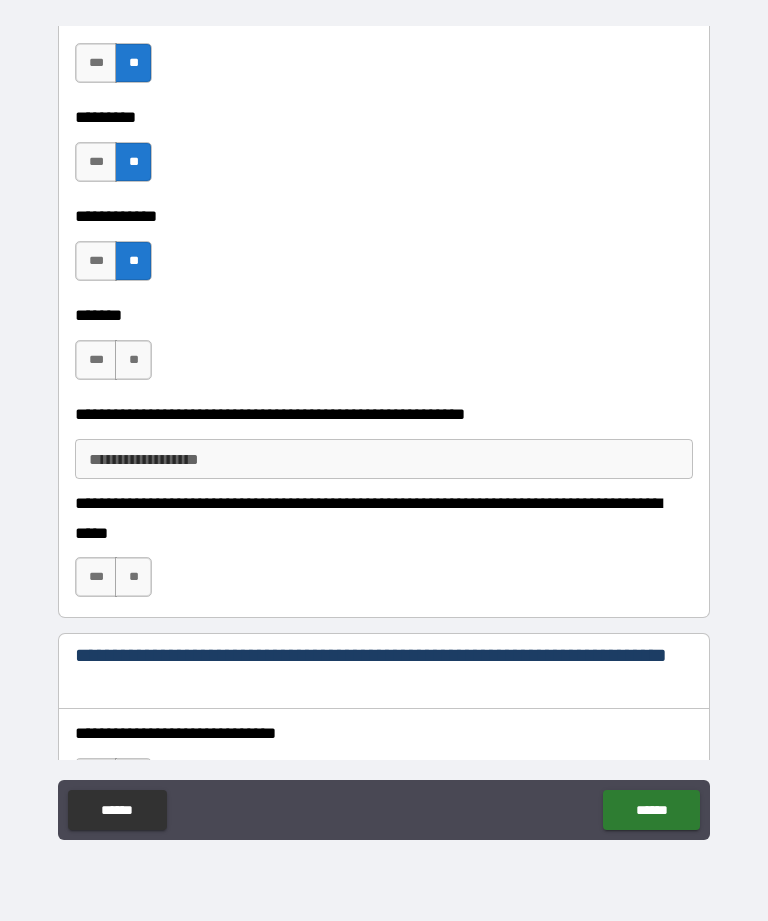 click on "**" at bounding box center [133, 360] 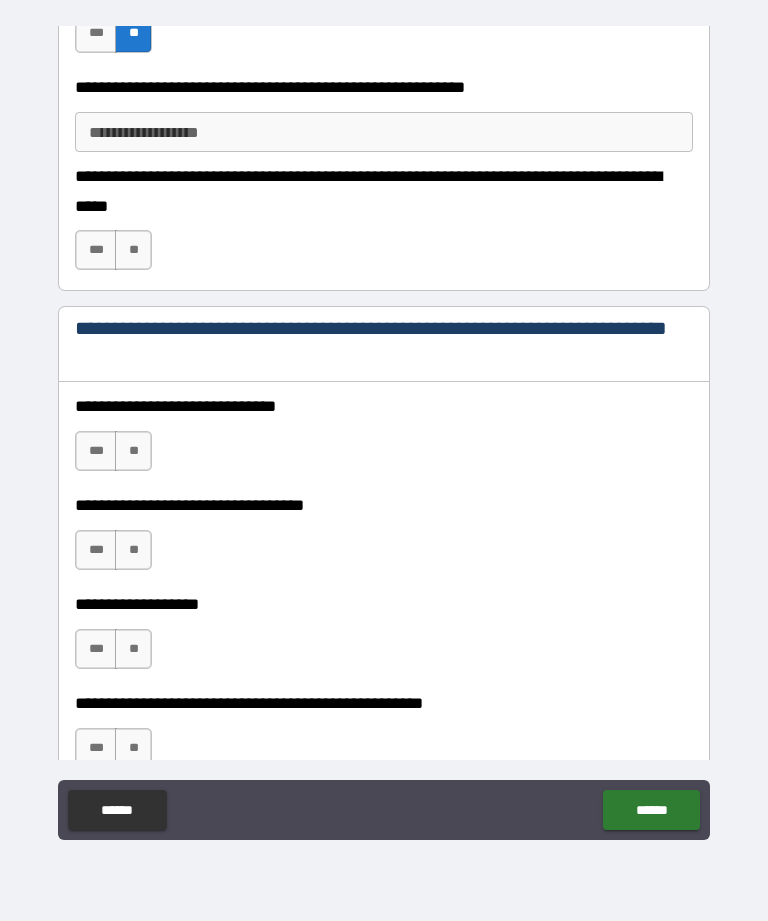scroll, scrollTop: 5280, scrollLeft: 0, axis: vertical 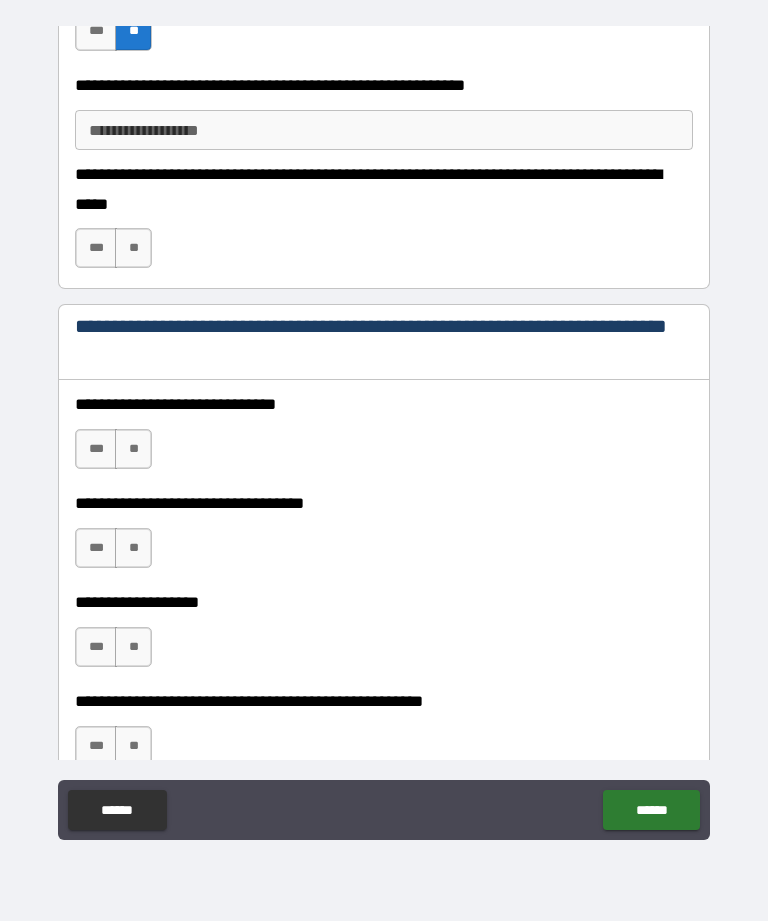 click on "**" at bounding box center (133, 449) 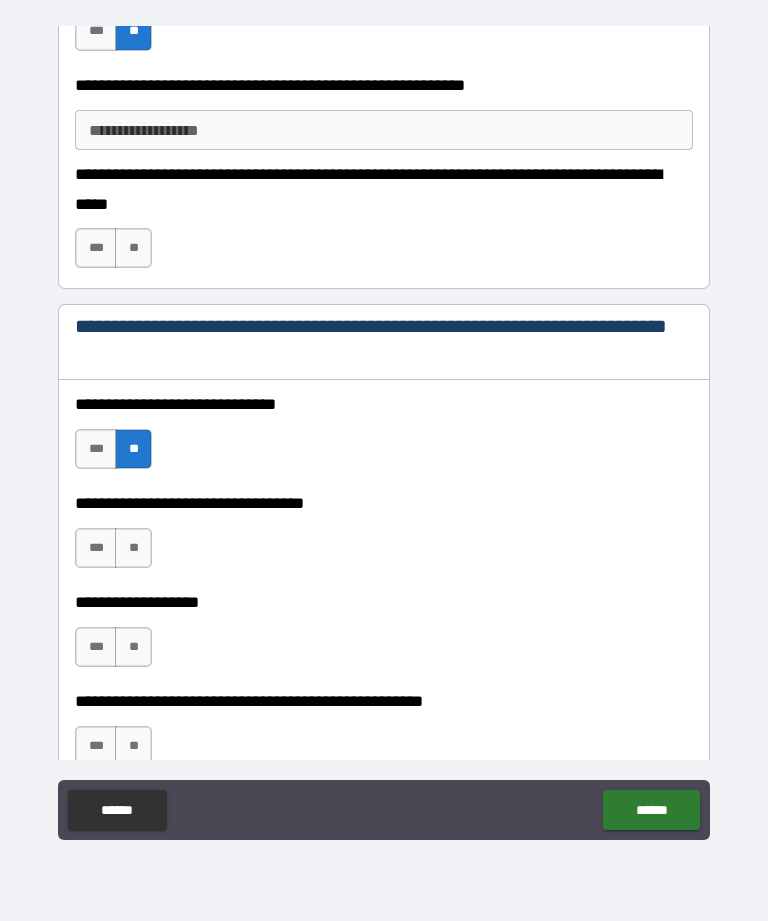 click on "**" at bounding box center [133, 548] 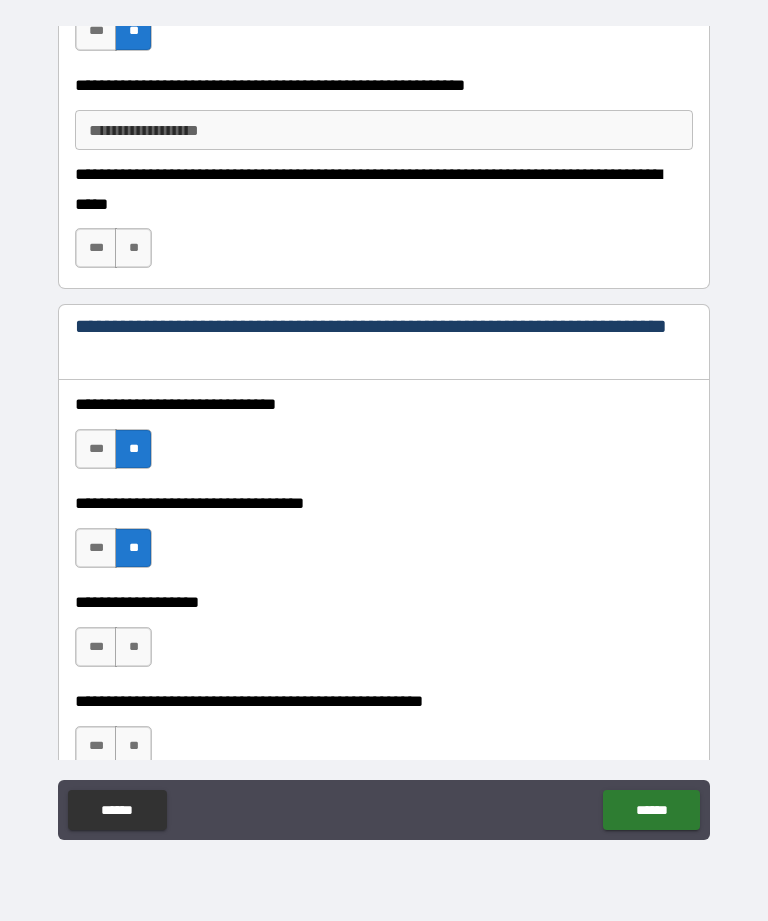 click on "**" at bounding box center [133, 647] 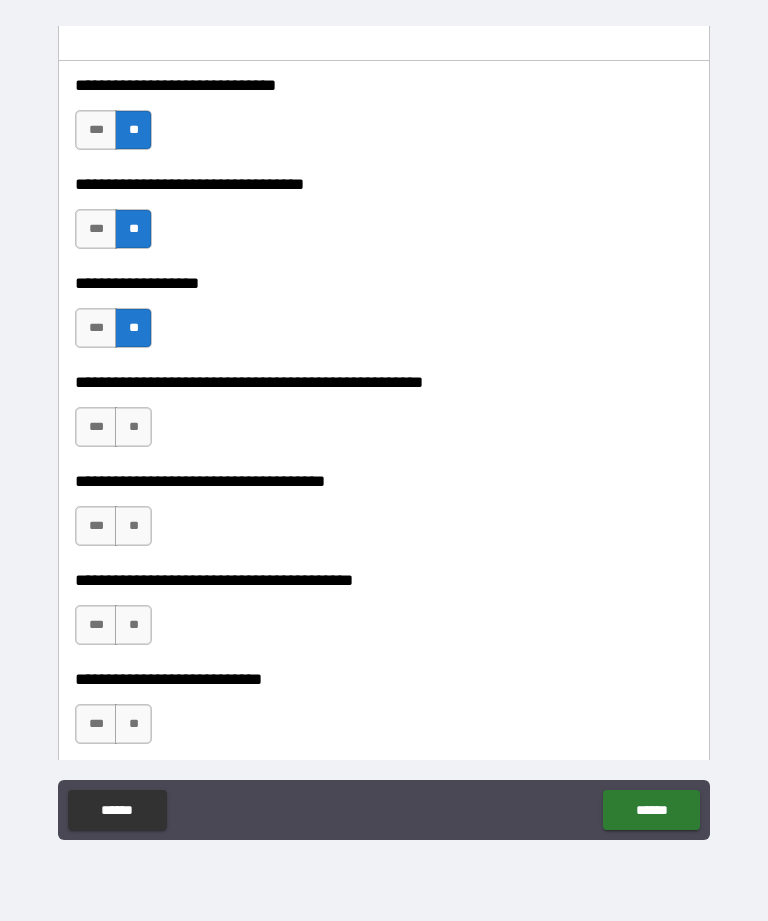 scroll, scrollTop: 5608, scrollLeft: 0, axis: vertical 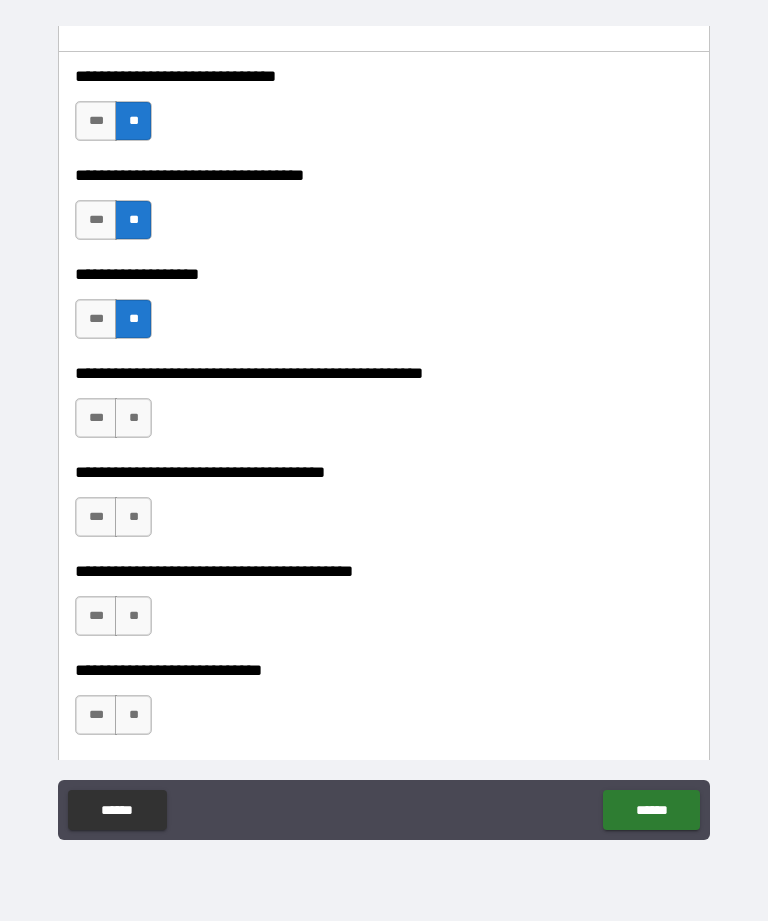 click on "**" at bounding box center [133, 418] 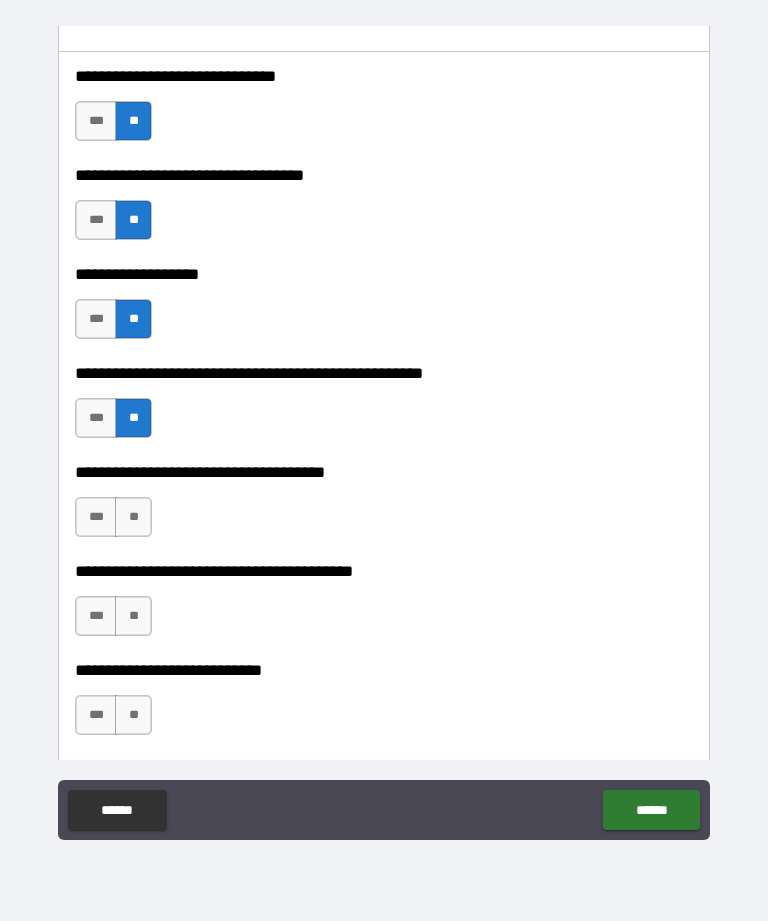 click on "**" at bounding box center [133, 517] 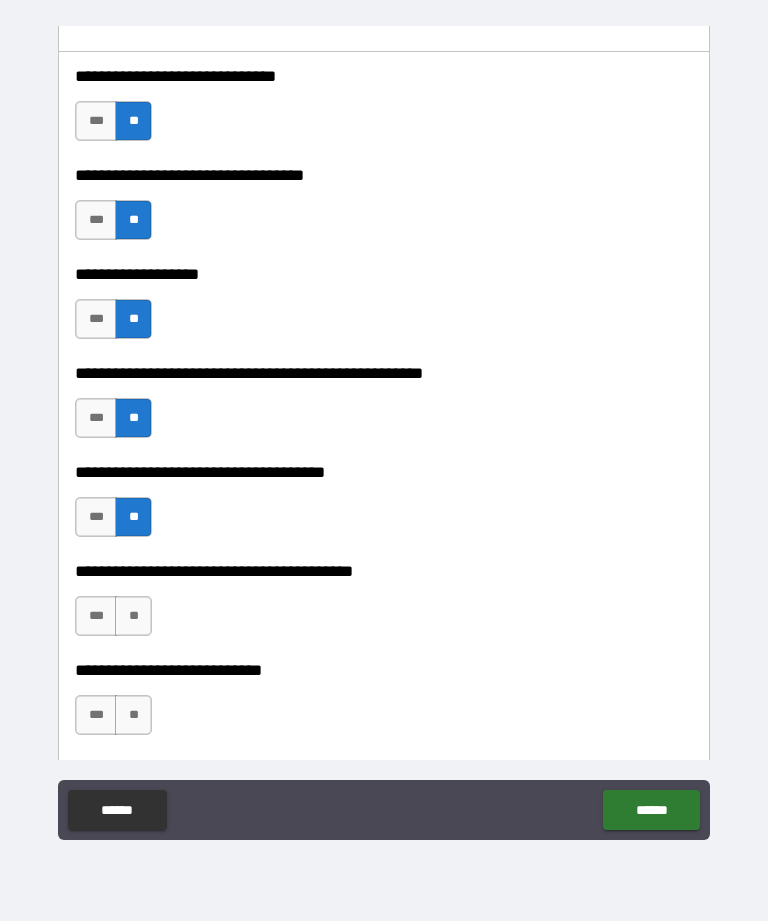 click on "**" at bounding box center [133, 616] 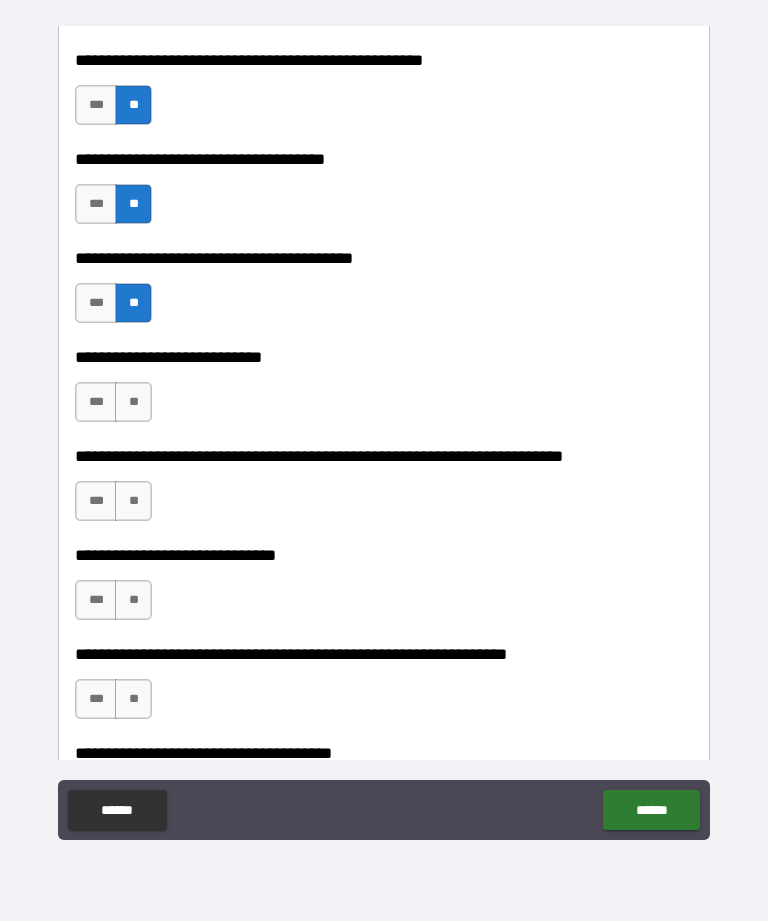 scroll, scrollTop: 5920, scrollLeft: 0, axis: vertical 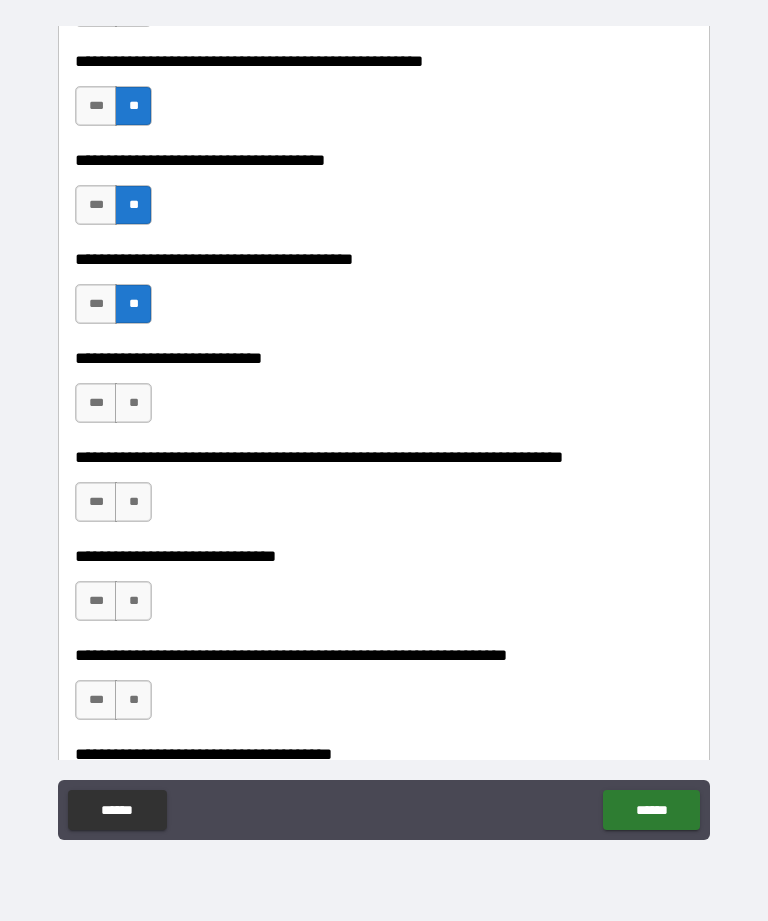 click on "**" at bounding box center [133, 403] 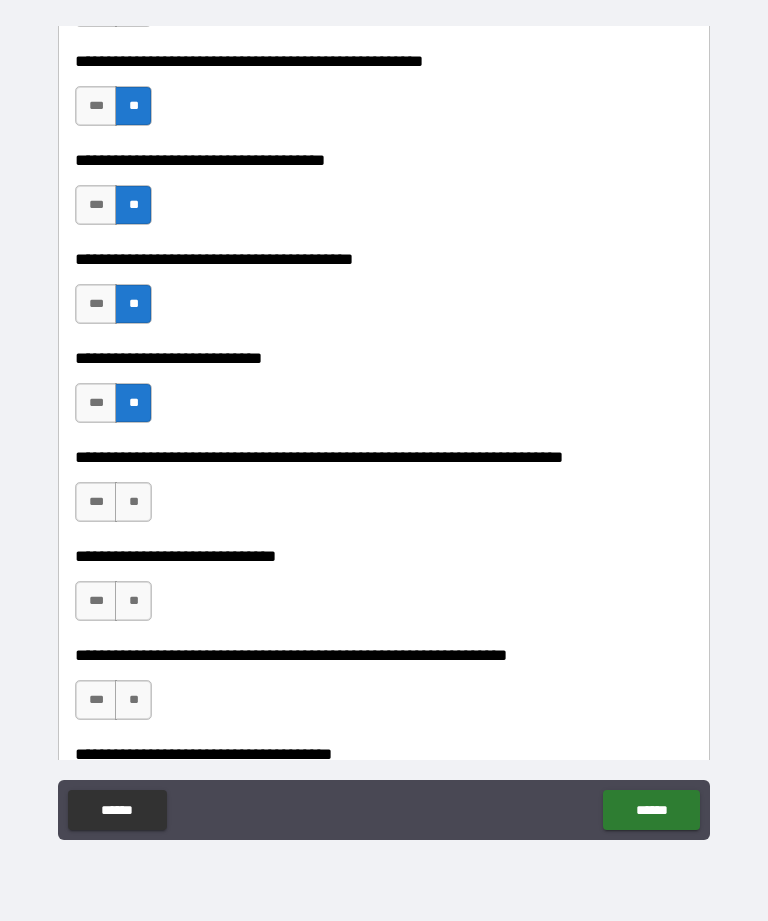 click on "**" at bounding box center [133, 601] 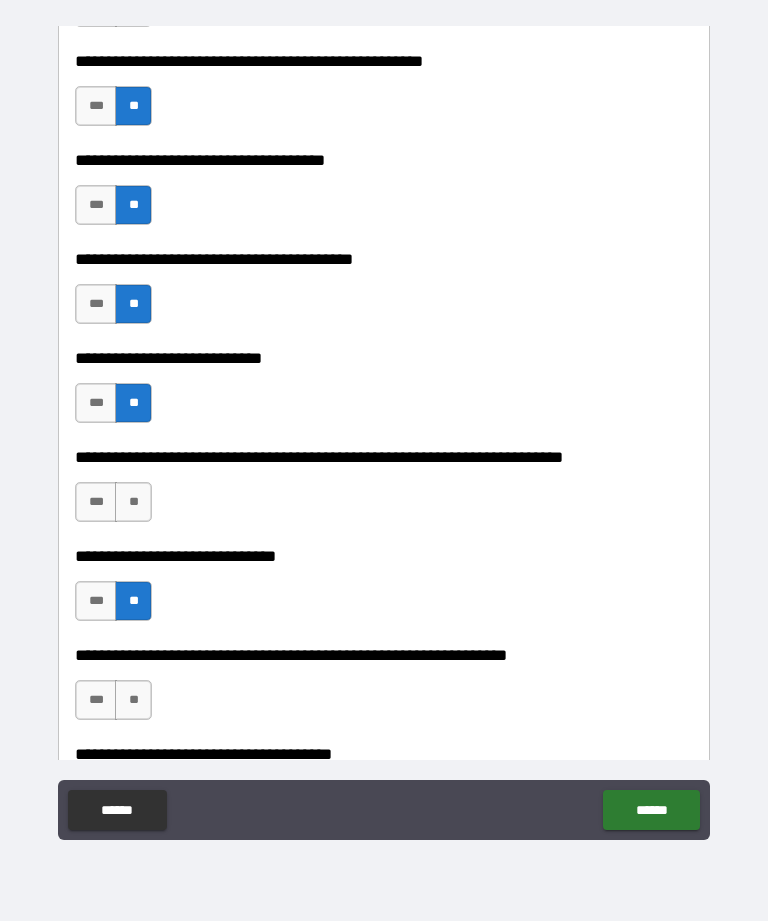 click on "**" at bounding box center (133, 700) 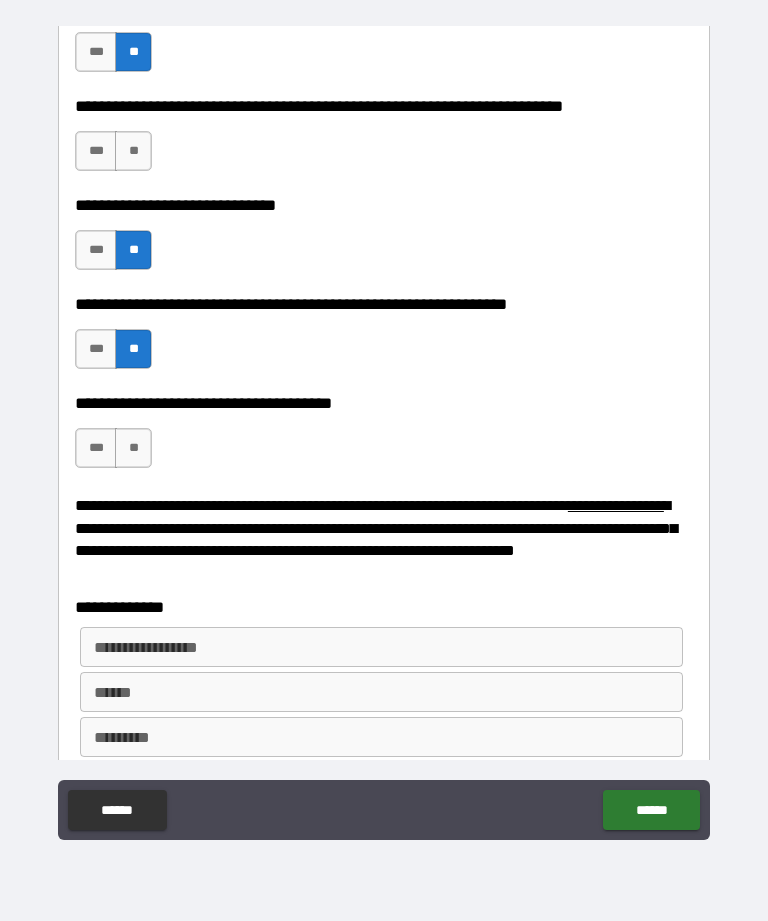 scroll, scrollTop: 6303, scrollLeft: 0, axis: vertical 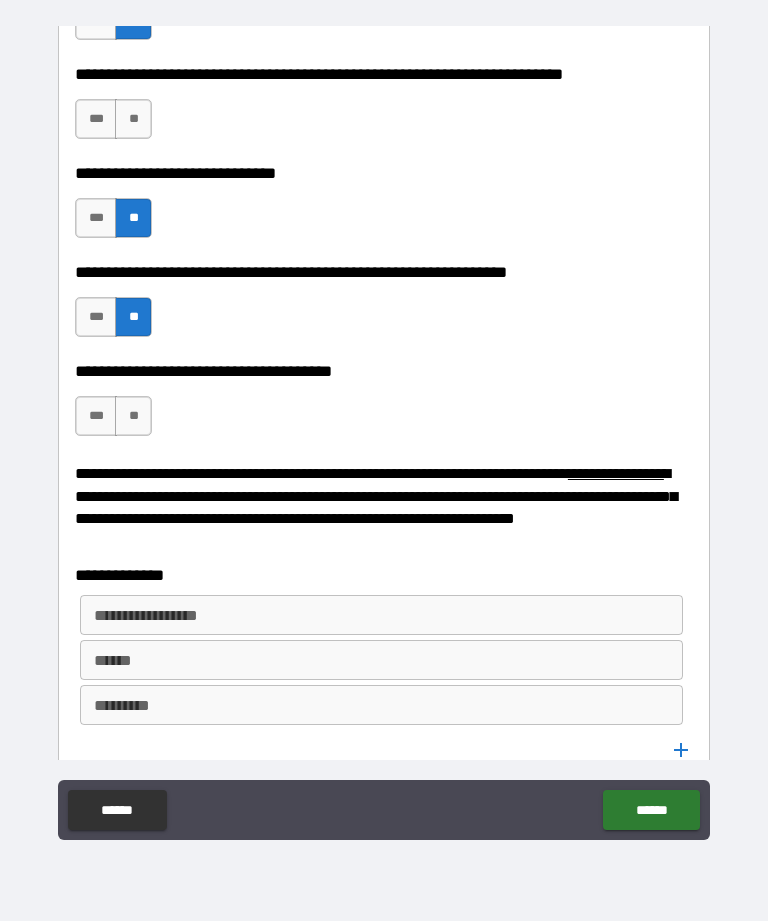 click on "**" at bounding box center [133, 416] 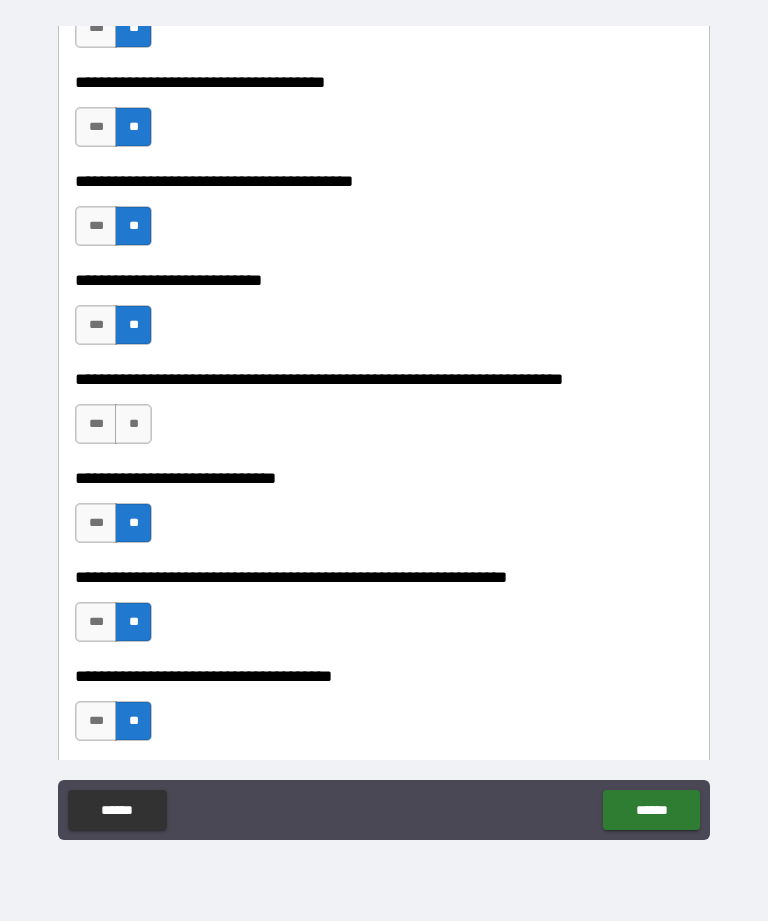 scroll, scrollTop: 5990, scrollLeft: 0, axis: vertical 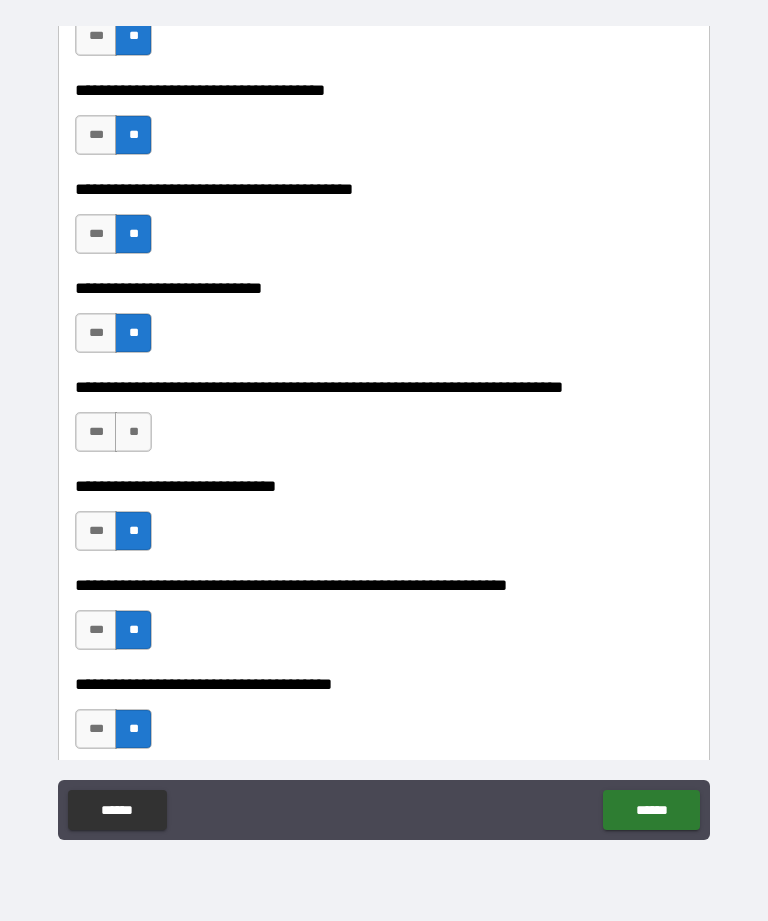 click on "**" at bounding box center [133, 432] 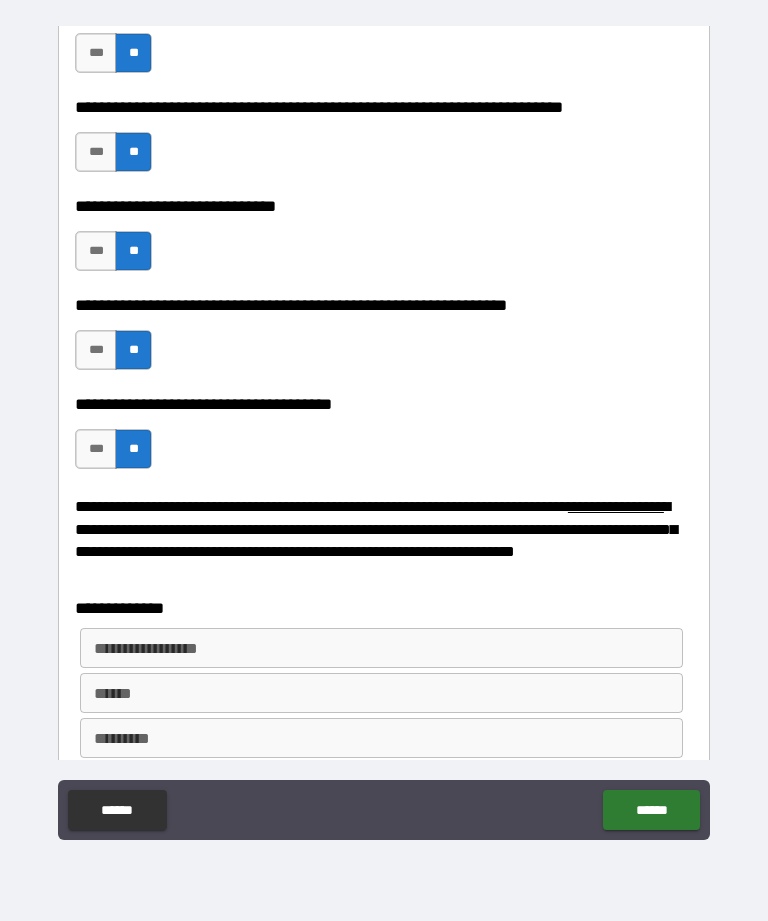 scroll, scrollTop: 6272, scrollLeft: 0, axis: vertical 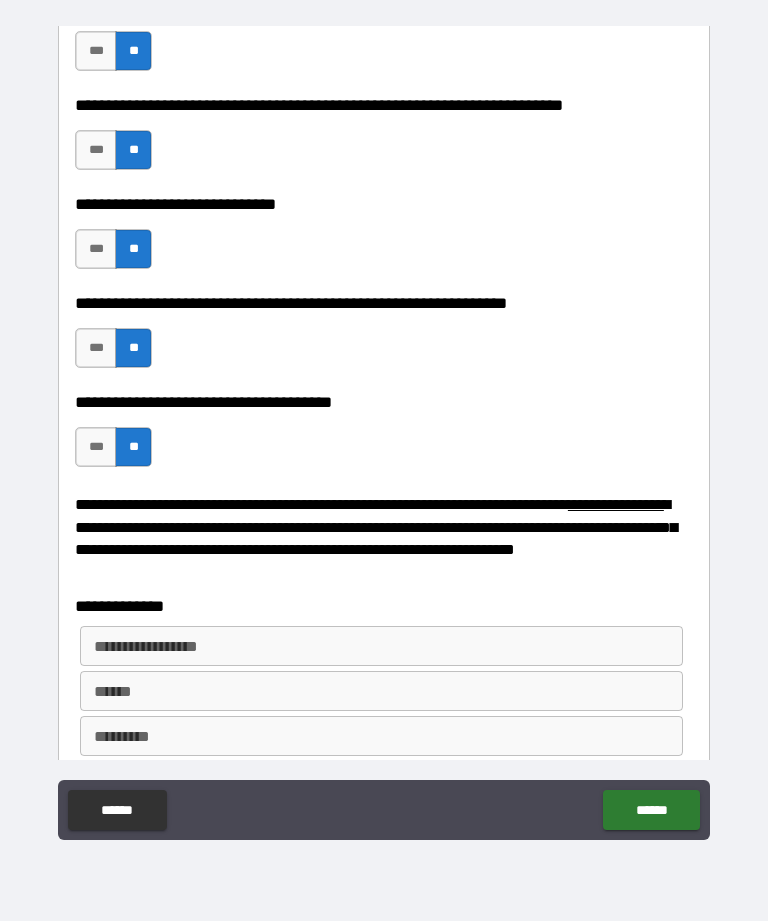 click on "***" at bounding box center (96, 447) 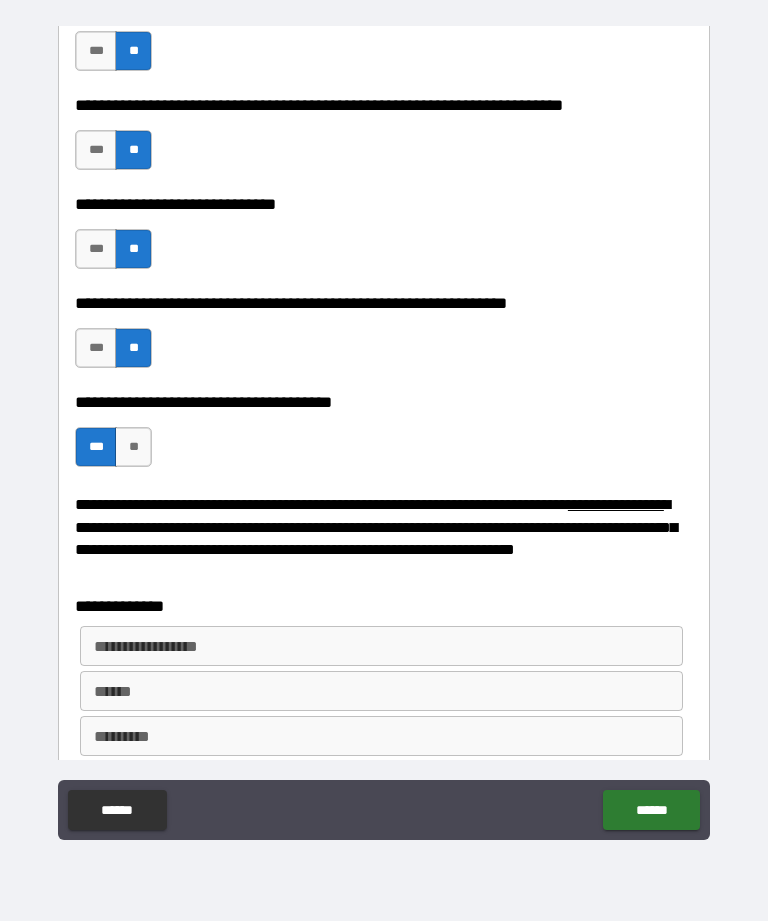 click on "**********" at bounding box center [380, 646] 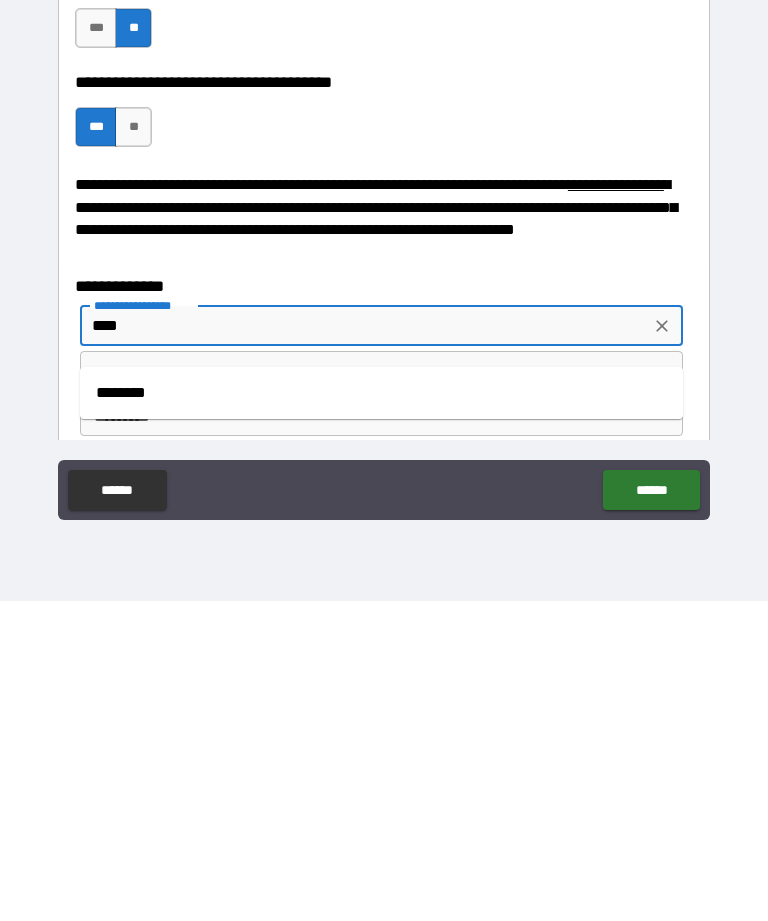 click on "********" at bounding box center (381, 713) 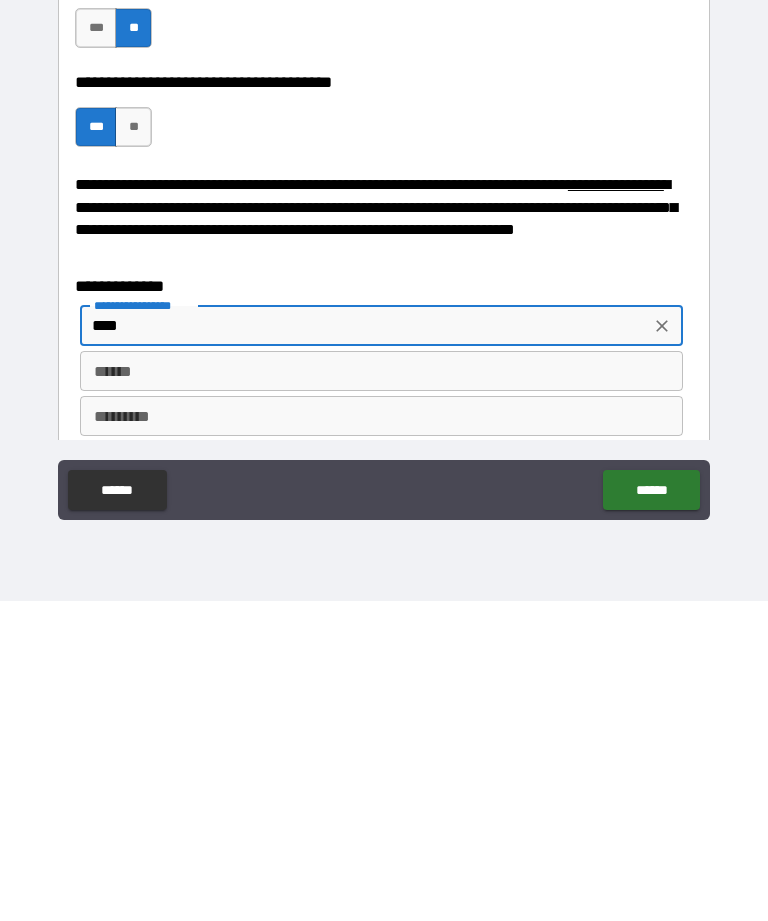 type on "********" 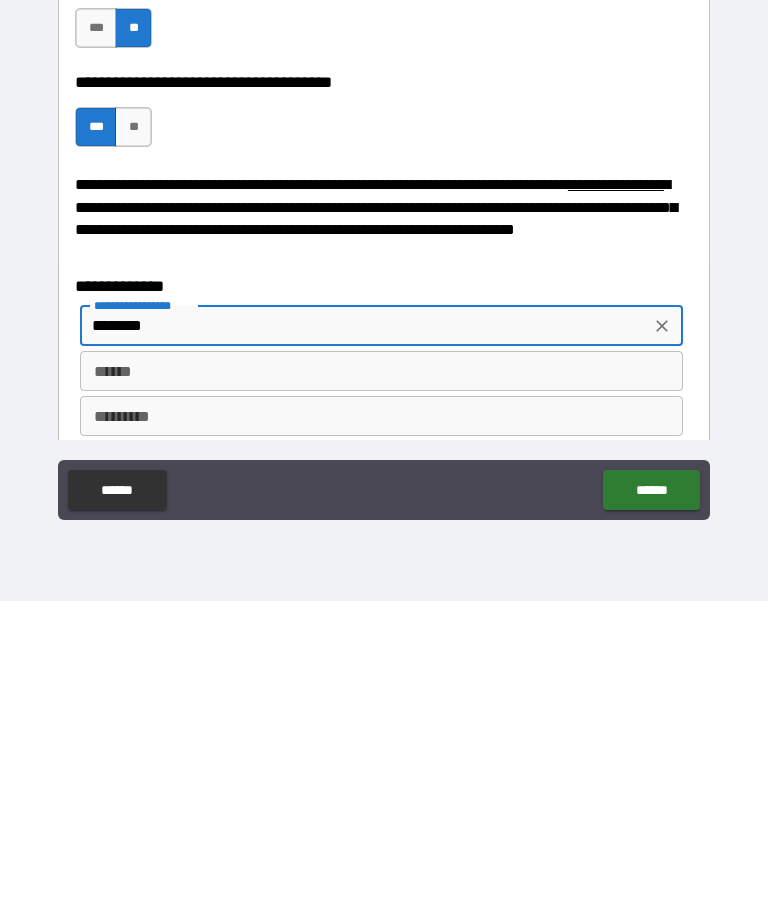 click on "******" at bounding box center (381, 691) 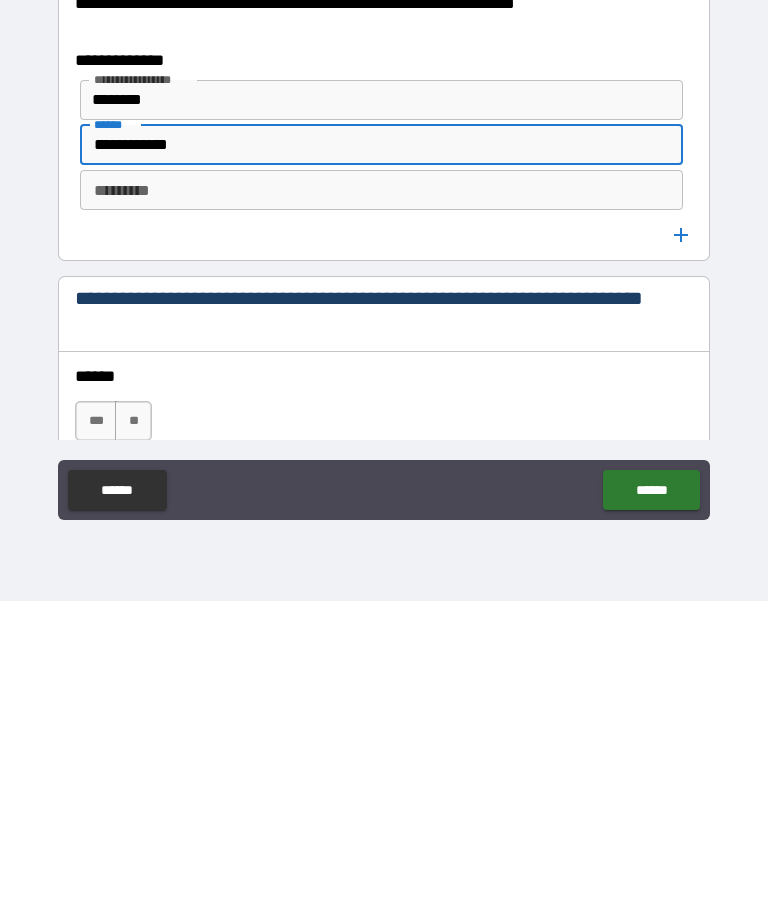 scroll, scrollTop: 6476, scrollLeft: 0, axis: vertical 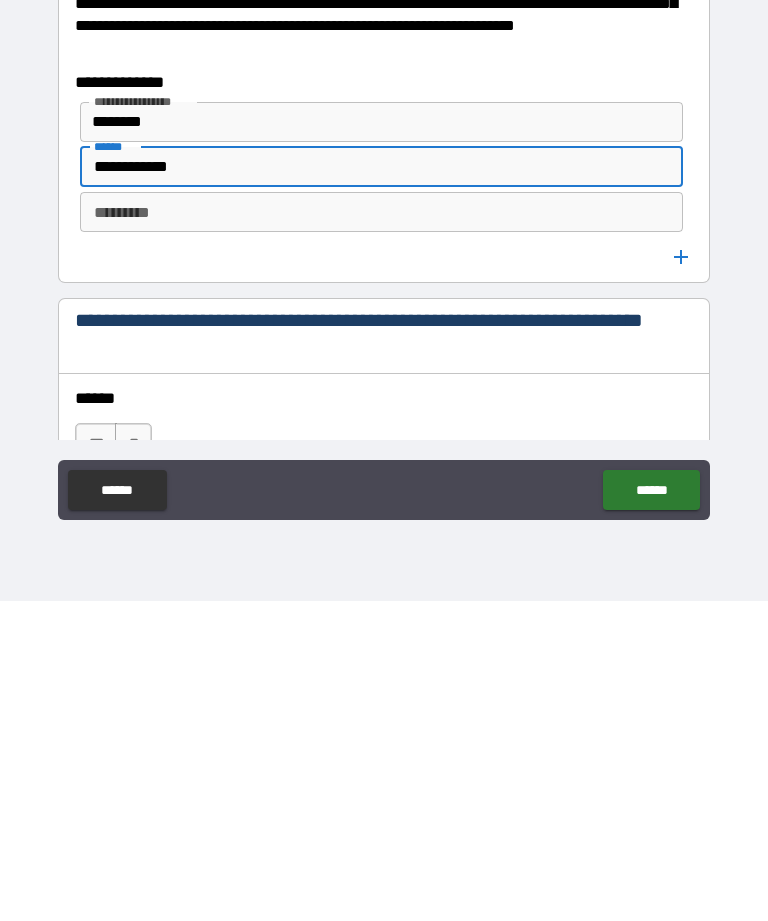 type on "**********" 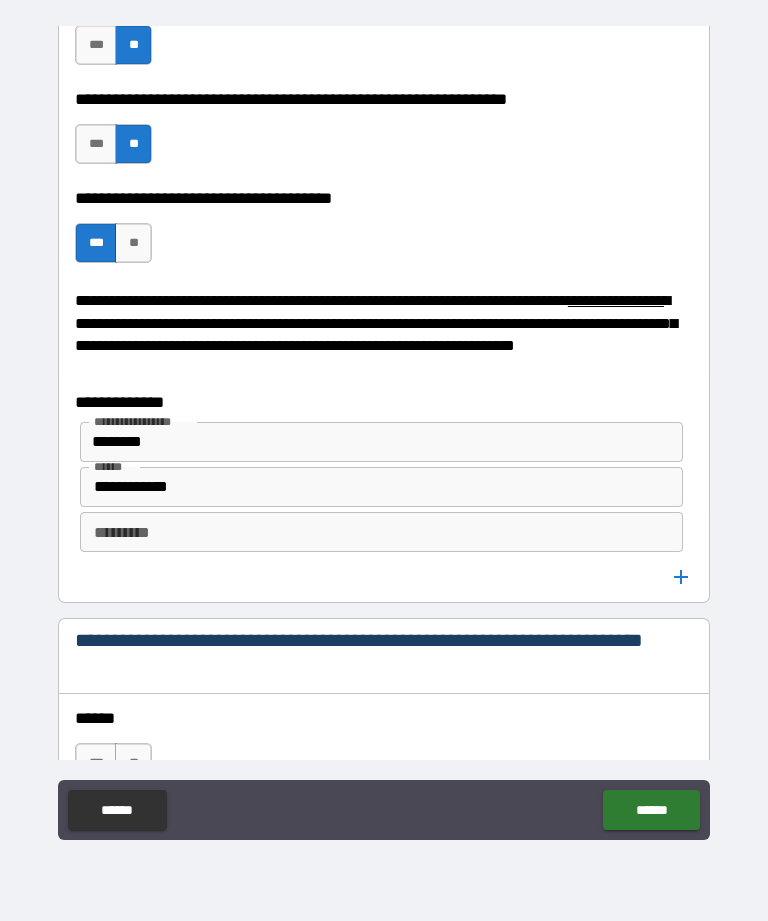 click on "*********" at bounding box center [381, 532] 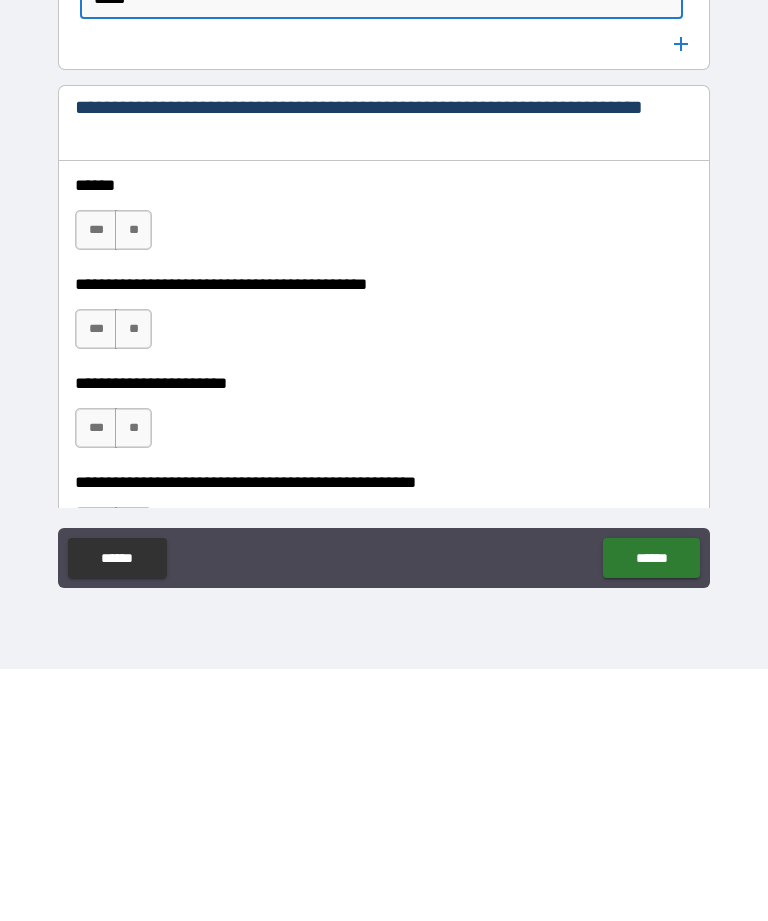 scroll, scrollTop: 6777, scrollLeft: 0, axis: vertical 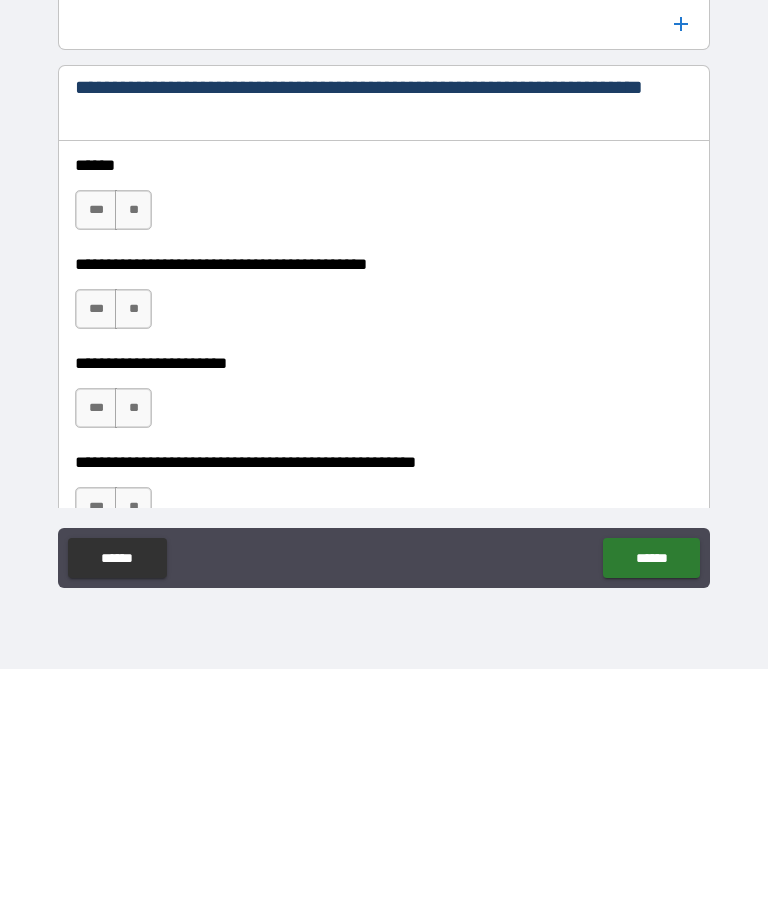 type on "*****" 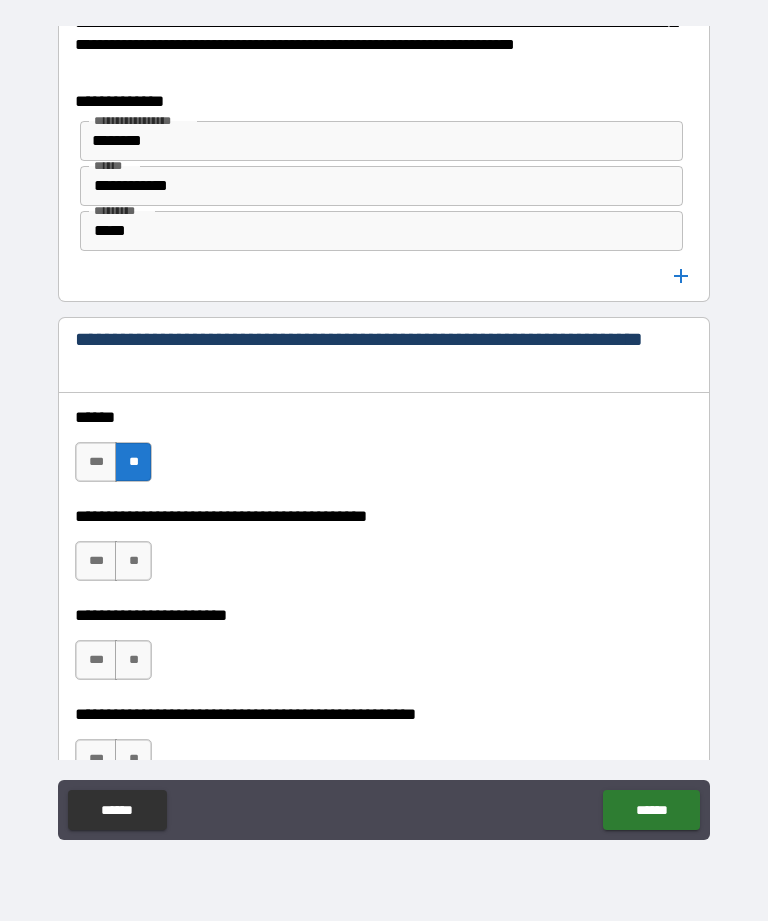 click on "**" at bounding box center [133, 561] 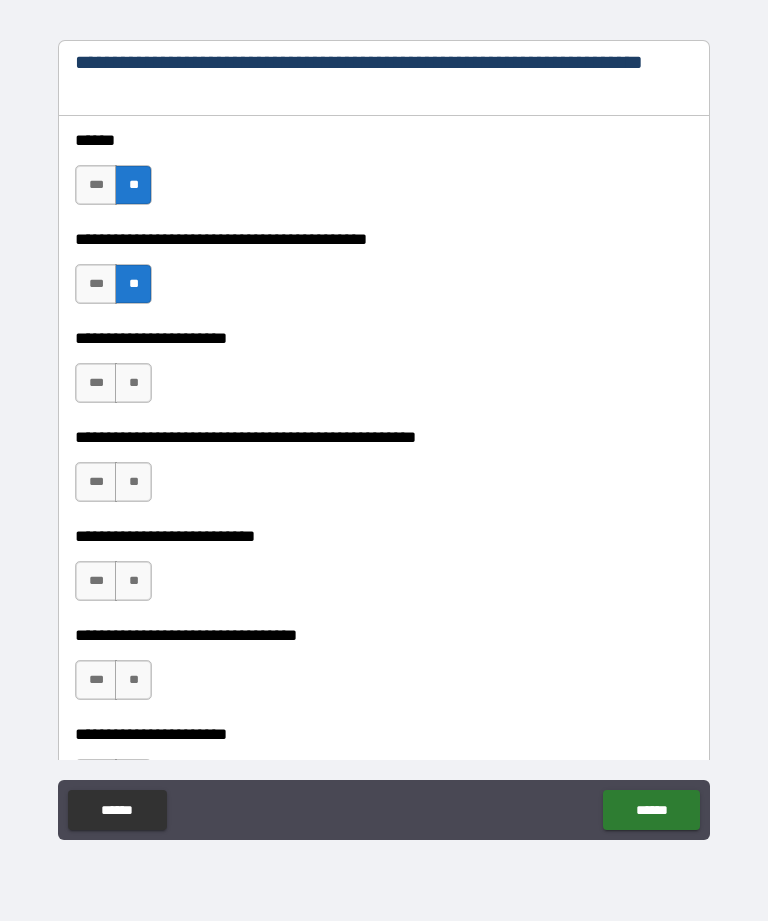 scroll, scrollTop: 7060, scrollLeft: 0, axis: vertical 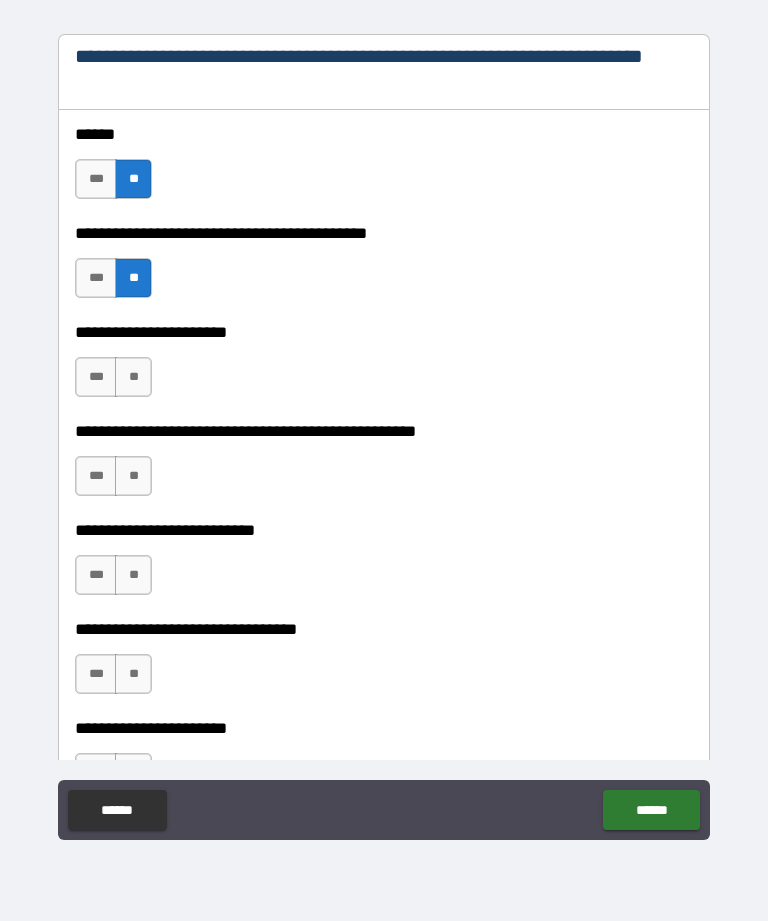 click on "**" at bounding box center (133, 377) 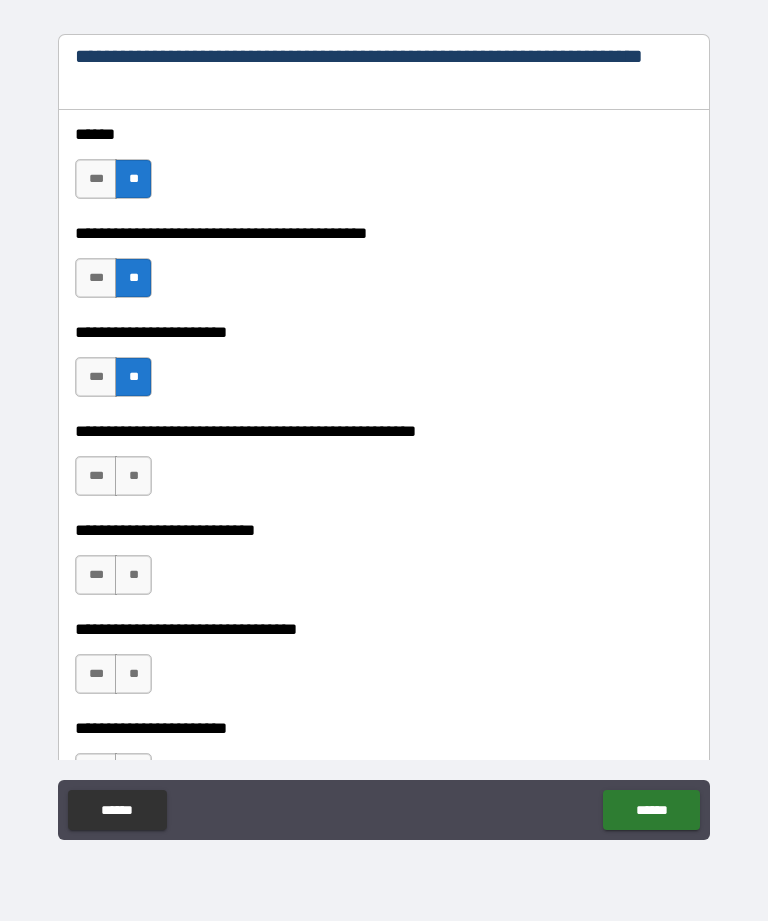 click on "**" at bounding box center (133, 476) 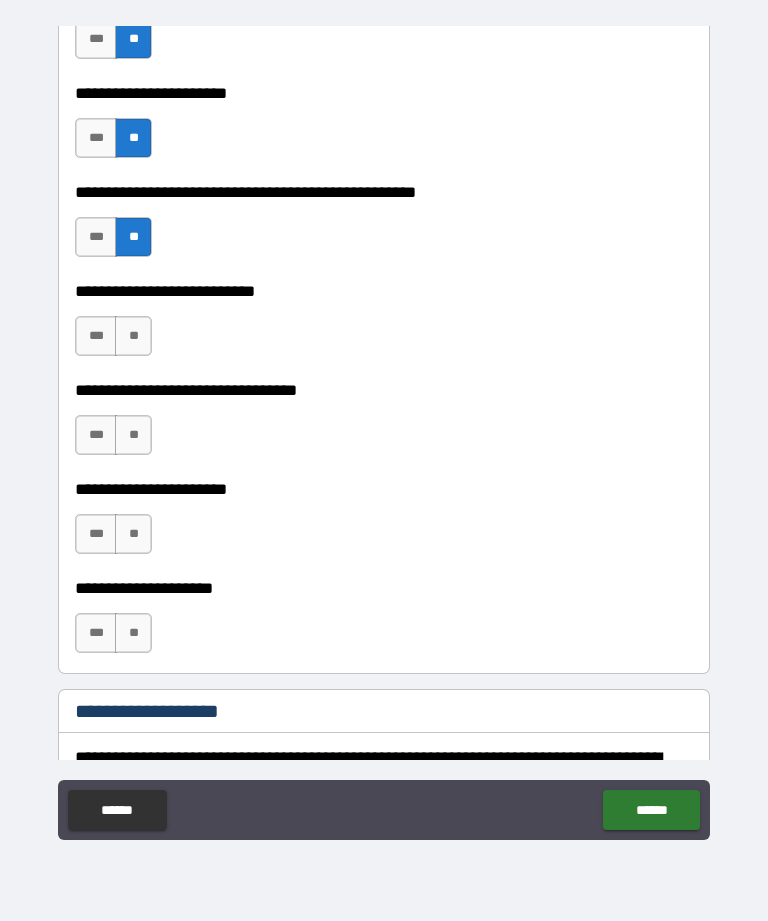 scroll, scrollTop: 7301, scrollLeft: 0, axis: vertical 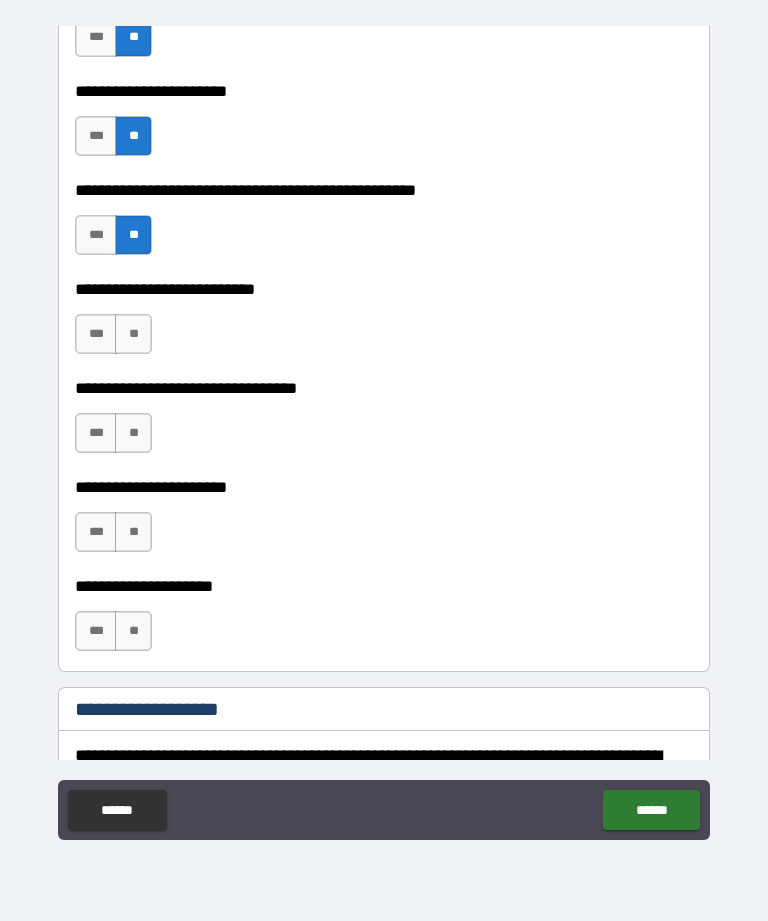 click on "**" at bounding box center (133, 334) 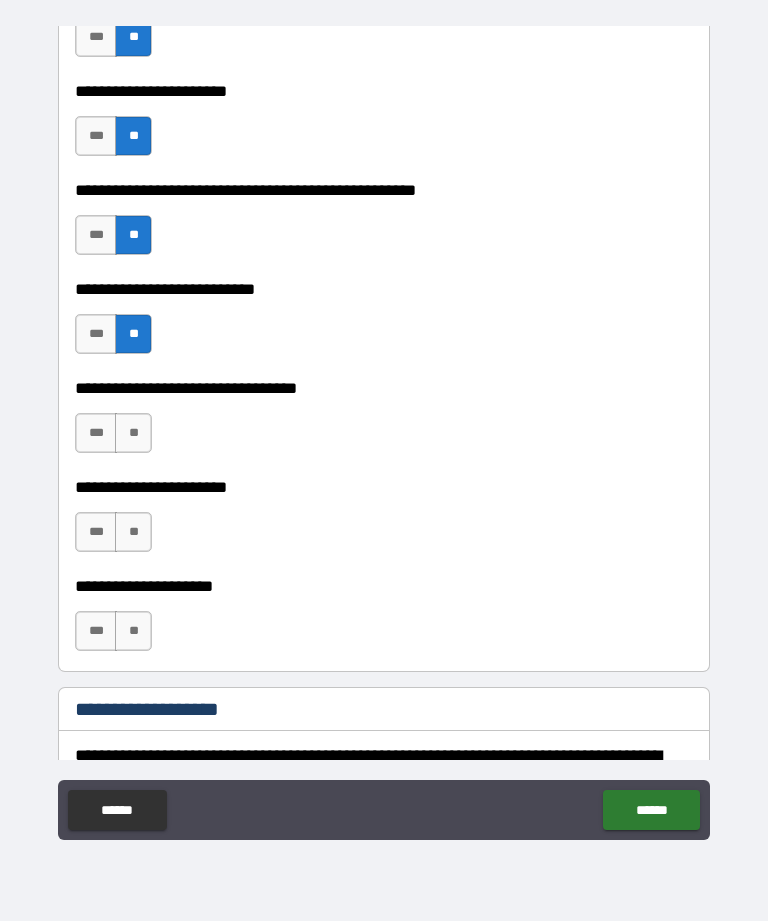 click on "***" at bounding box center (96, 433) 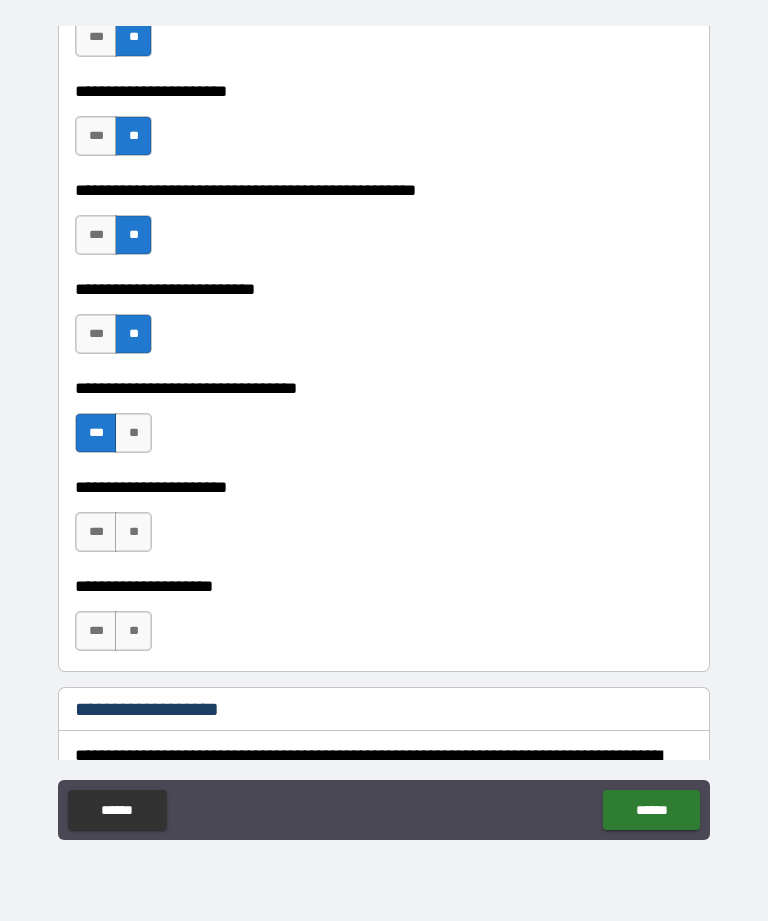 click on "**" at bounding box center [133, 532] 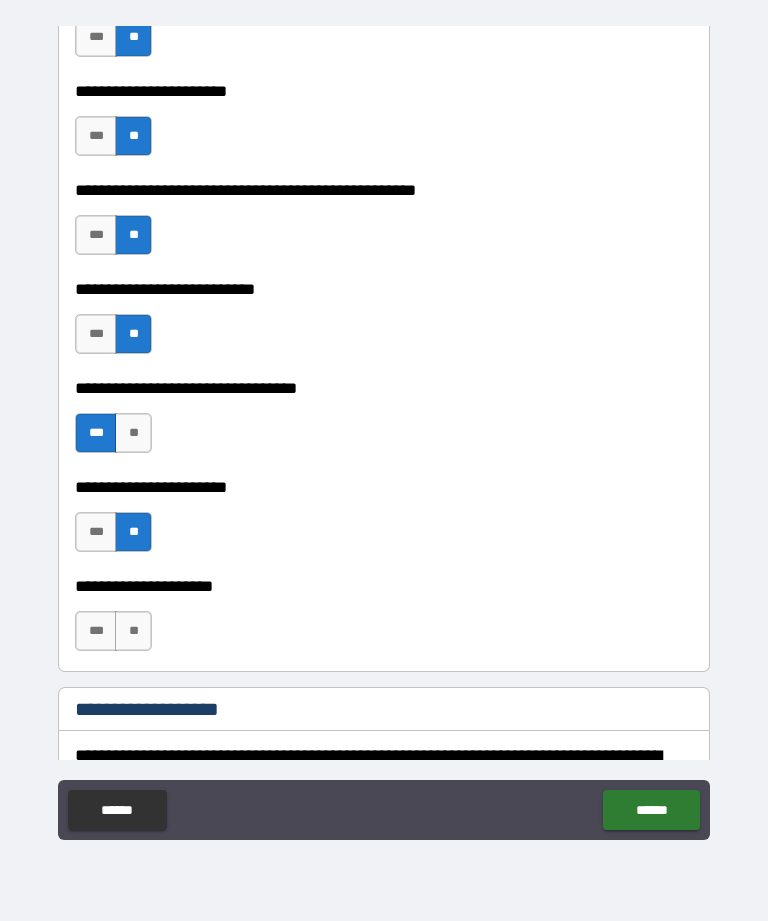 click on "**" at bounding box center [133, 631] 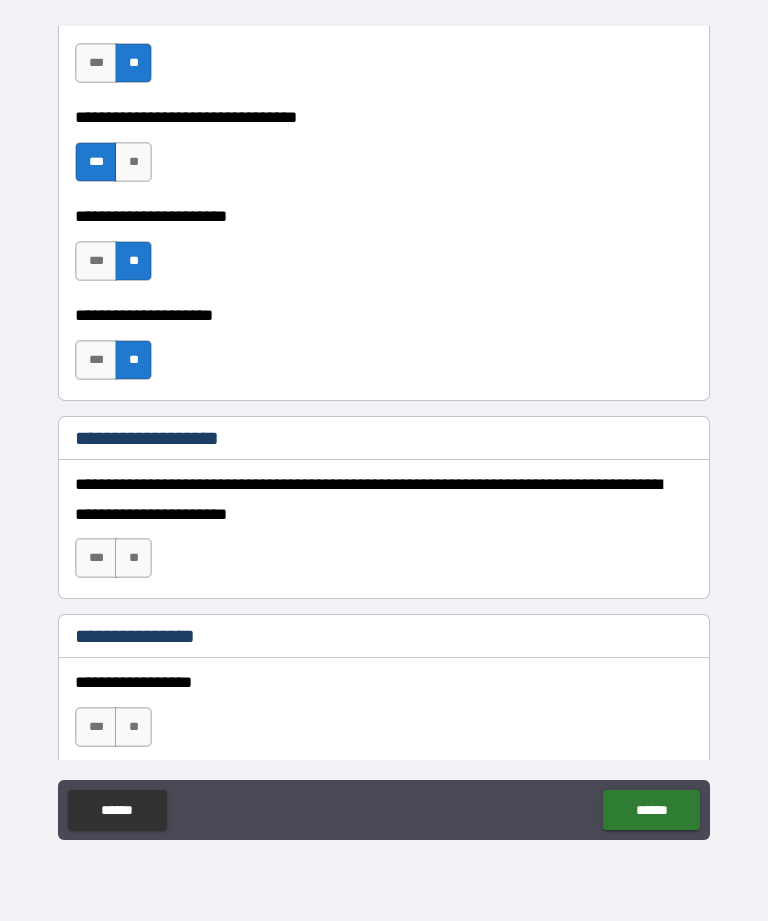 scroll, scrollTop: 7571, scrollLeft: 0, axis: vertical 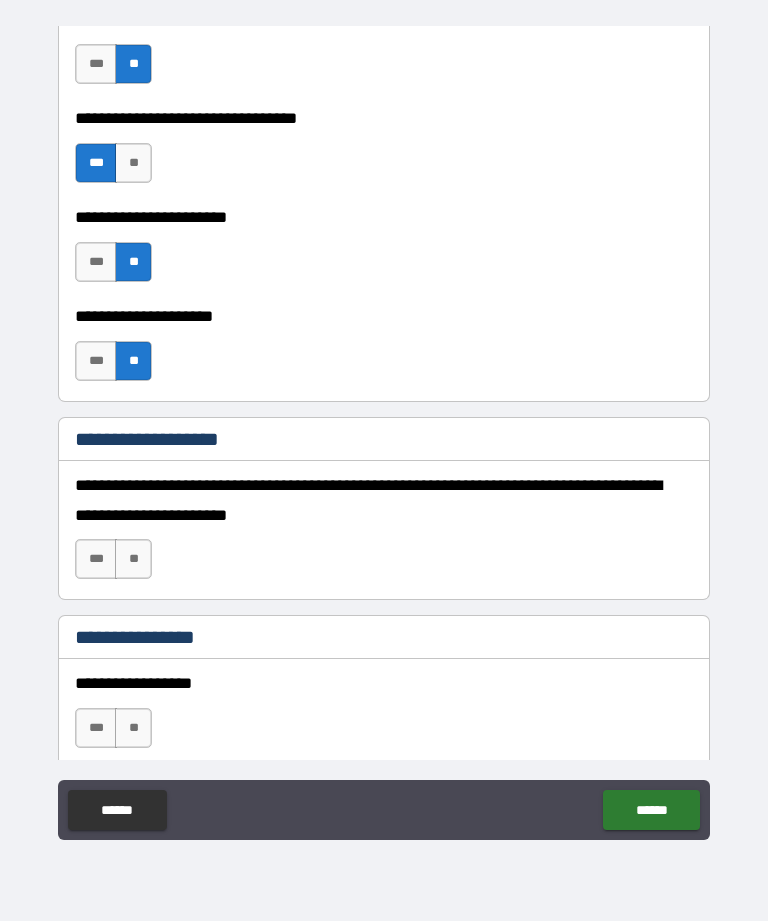 click on "***" at bounding box center (96, 361) 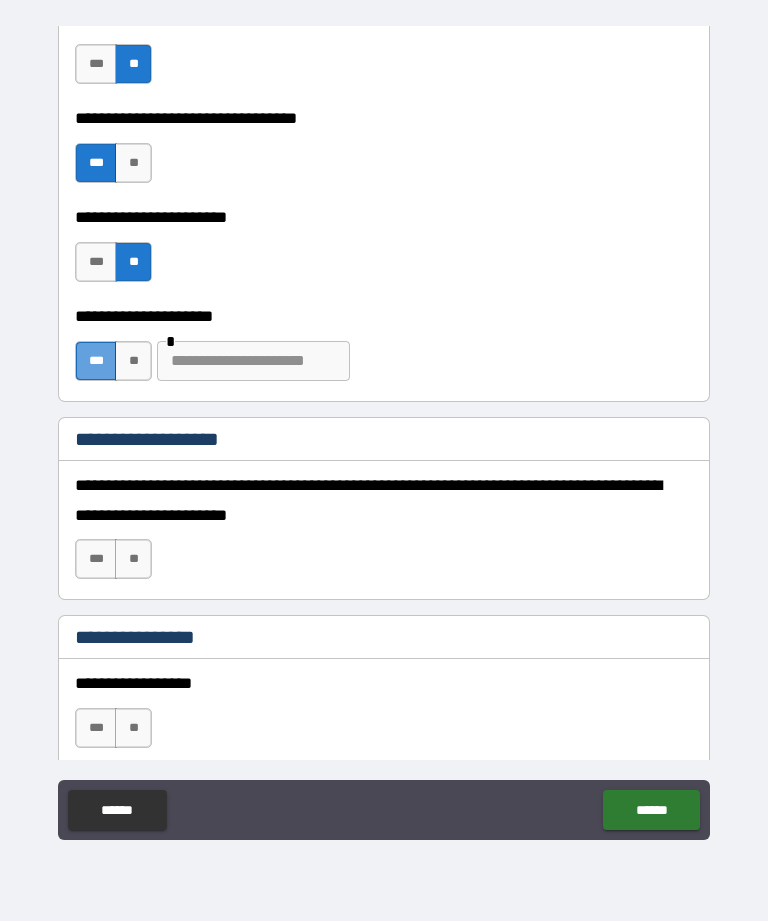 click on "***" at bounding box center [96, 361] 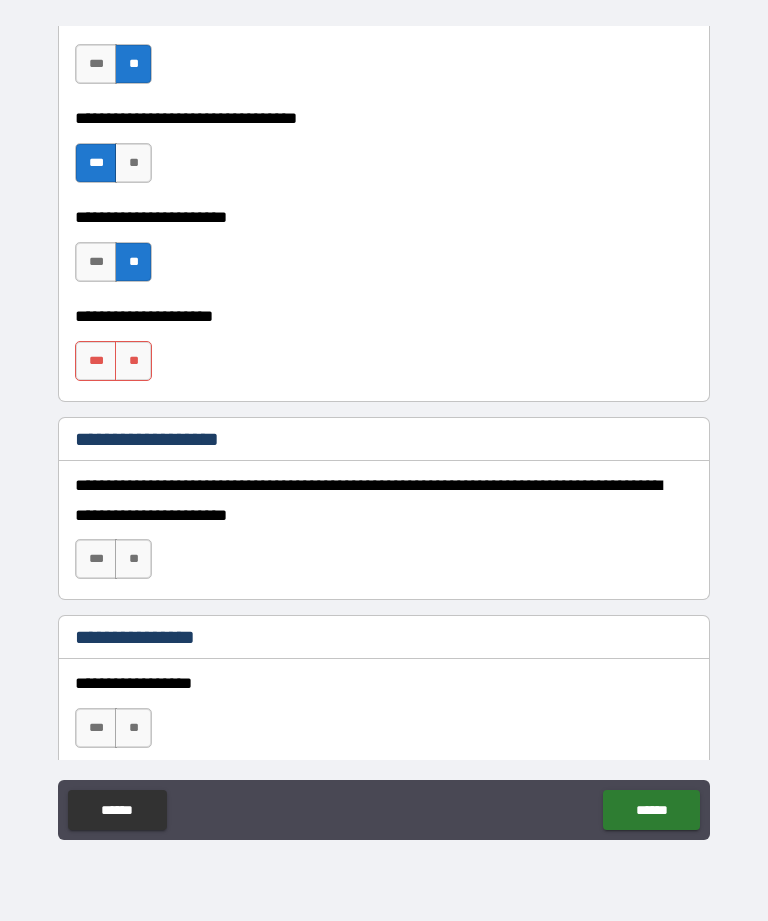 click on "***" at bounding box center [96, 361] 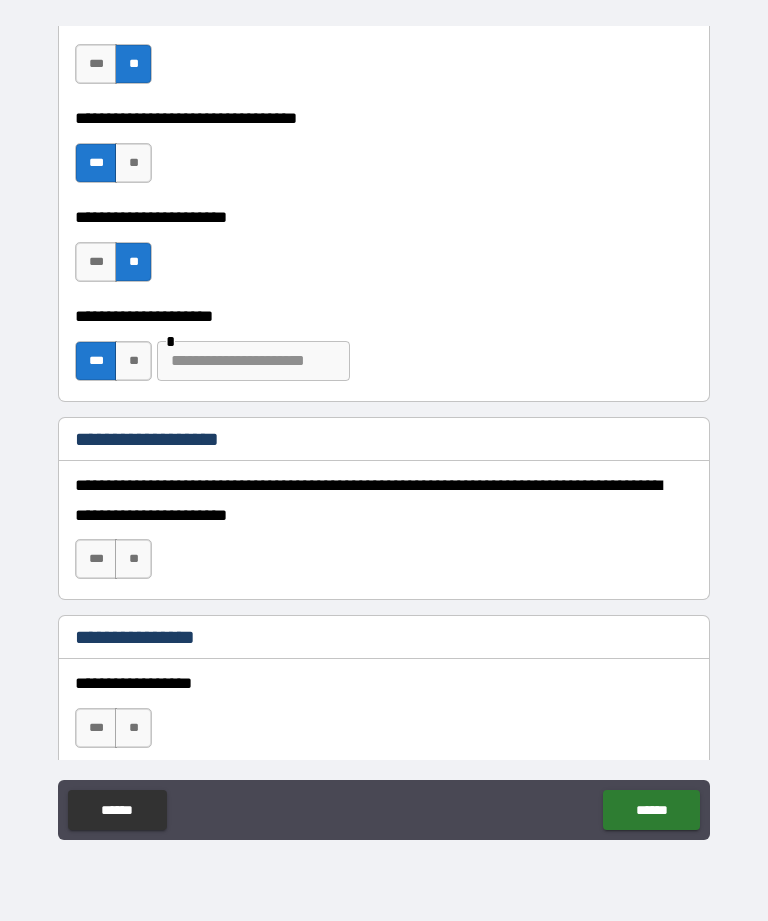 click at bounding box center [253, 361] 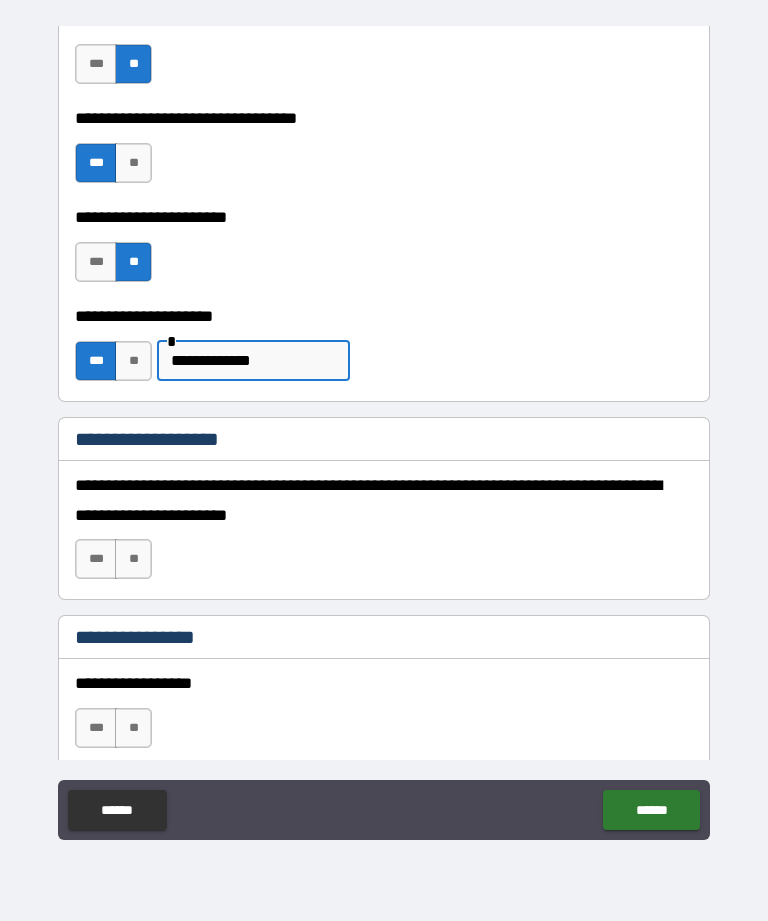 click on "**********" at bounding box center [253, 361] 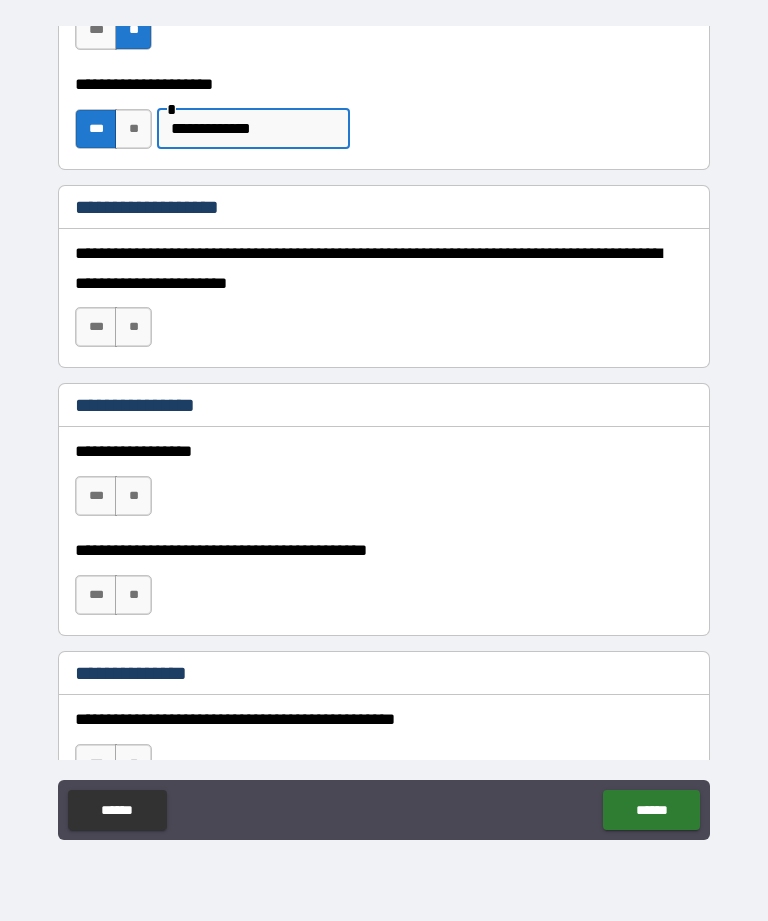 scroll, scrollTop: 7805, scrollLeft: 0, axis: vertical 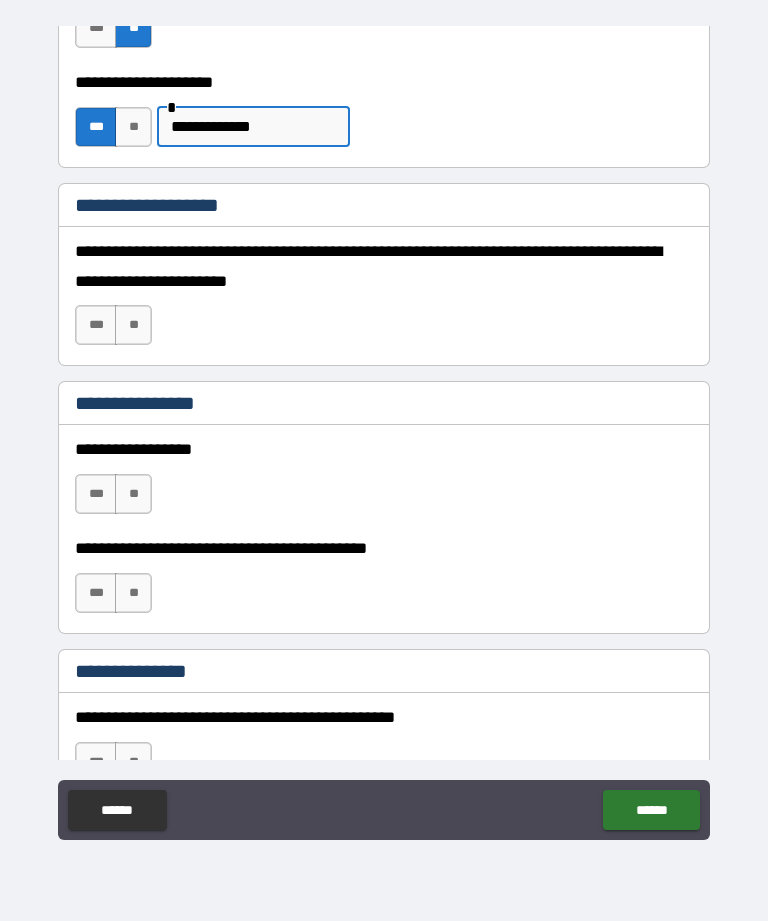 type on "**********" 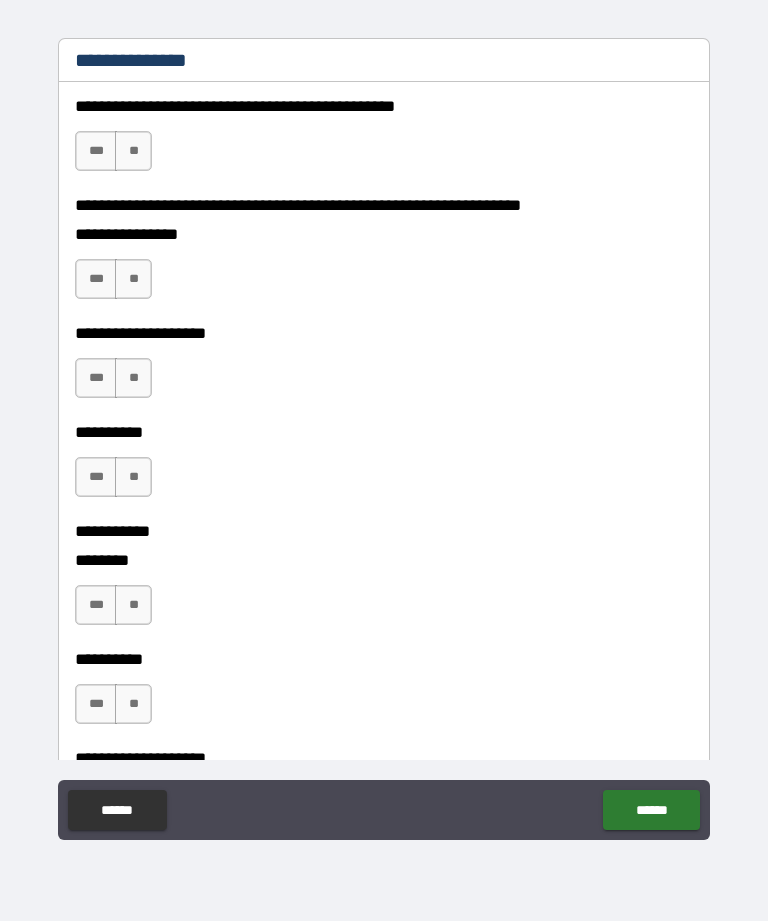 scroll, scrollTop: 8428, scrollLeft: 0, axis: vertical 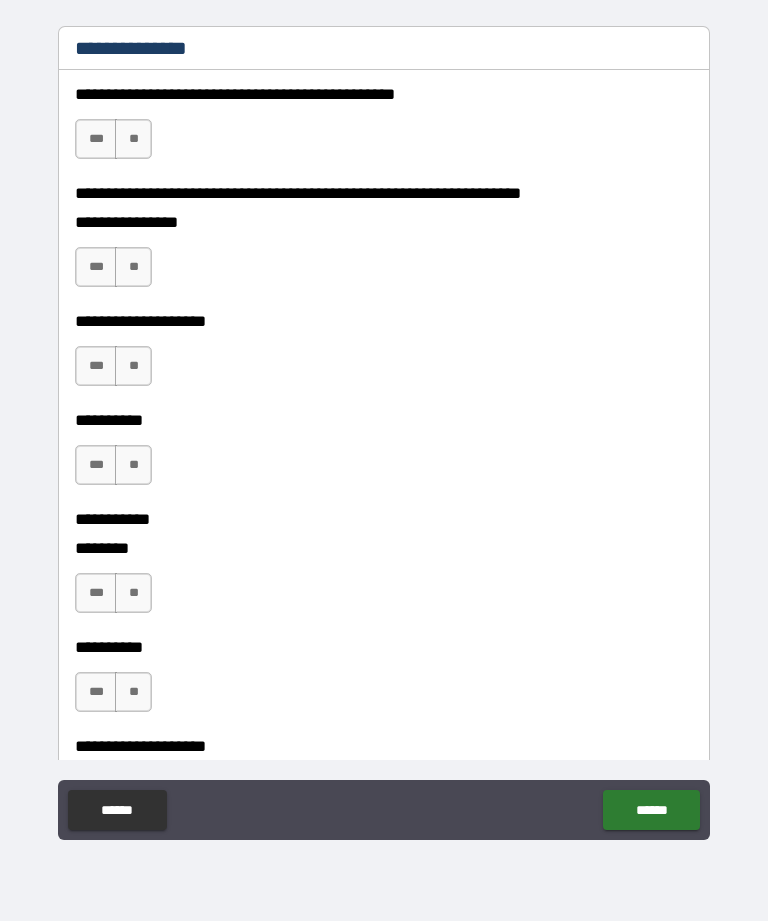 click on "**" at bounding box center [133, 139] 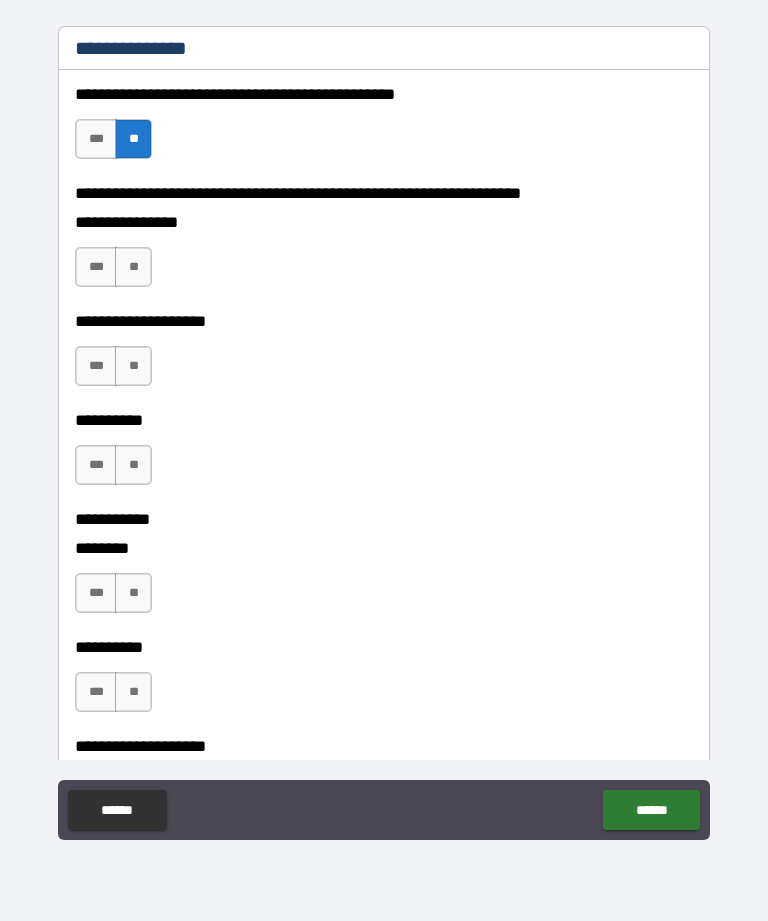 click on "**" at bounding box center [133, 267] 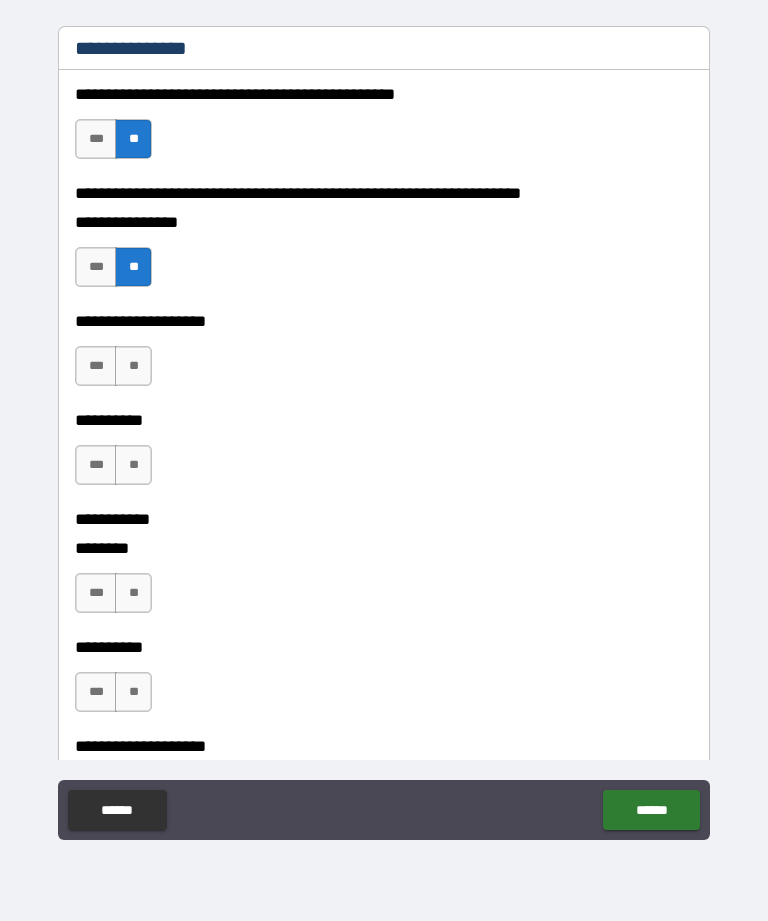 click on "**" at bounding box center (133, 366) 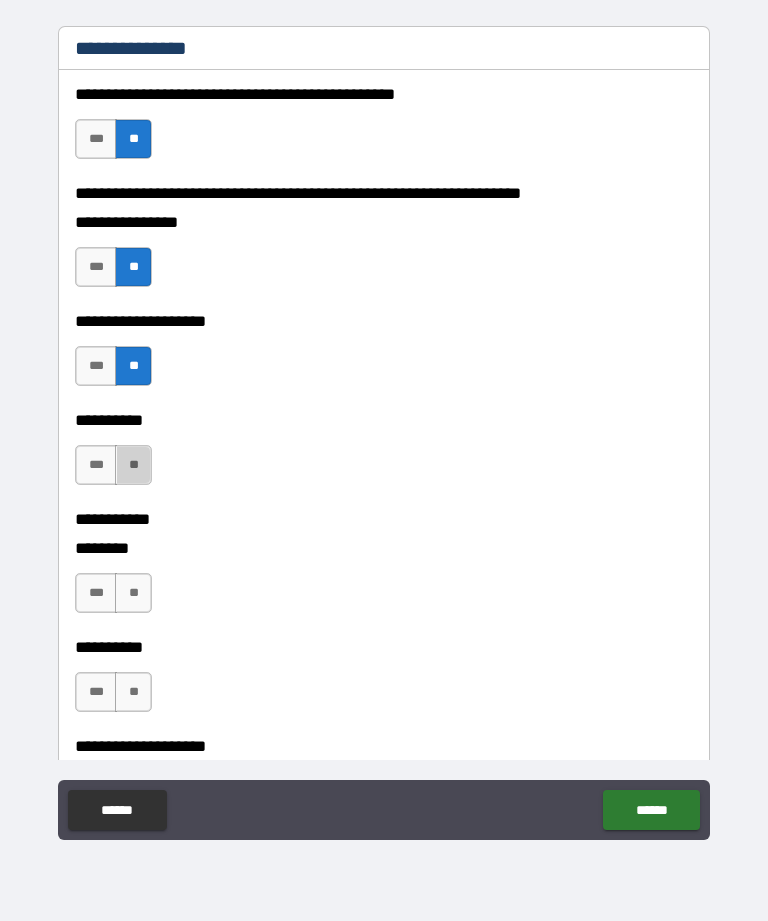 click on "**" at bounding box center (133, 465) 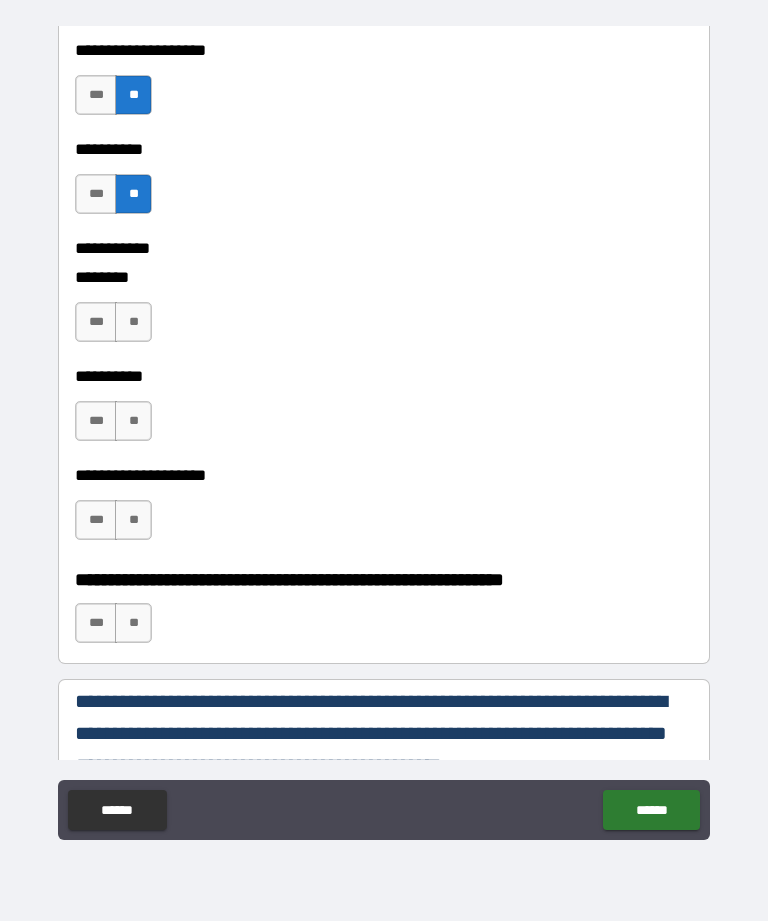 scroll, scrollTop: 8718, scrollLeft: 0, axis: vertical 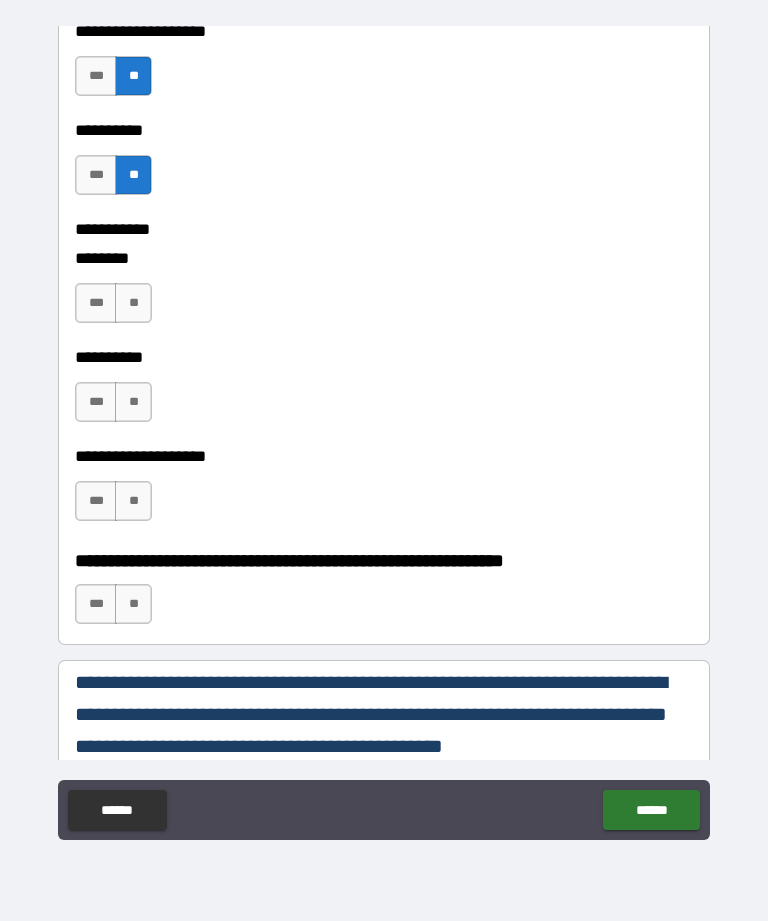 click on "**" at bounding box center (133, 303) 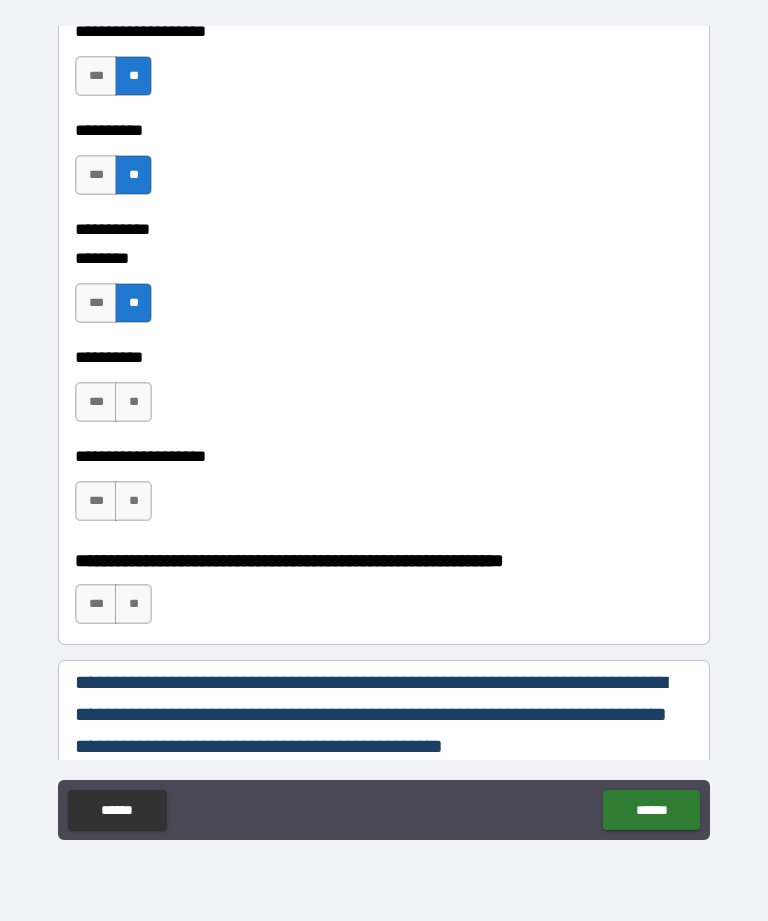 click on "**" at bounding box center [133, 402] 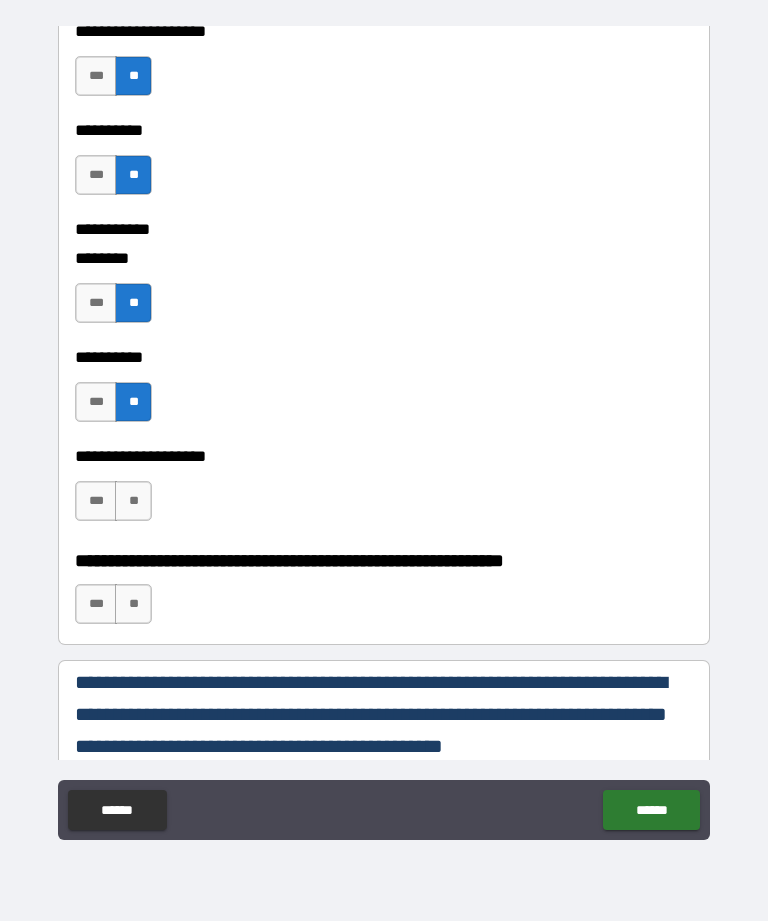 click on "**" at bounding box center (133, 501) 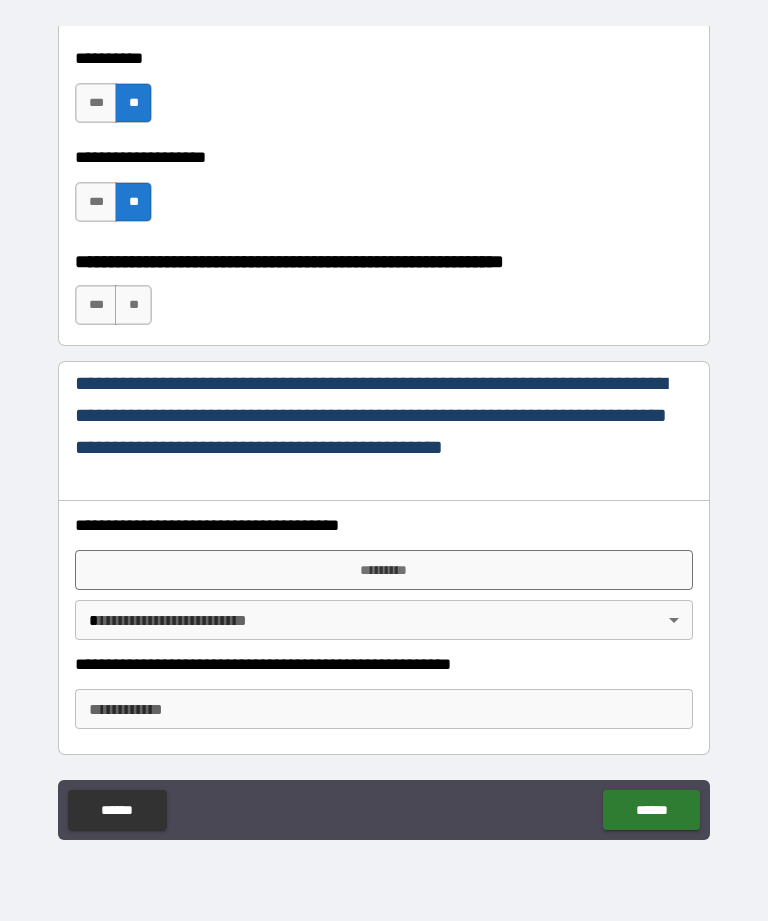 scroll, scrollTop: 9037, scrollLeft: 0, axis: vertical 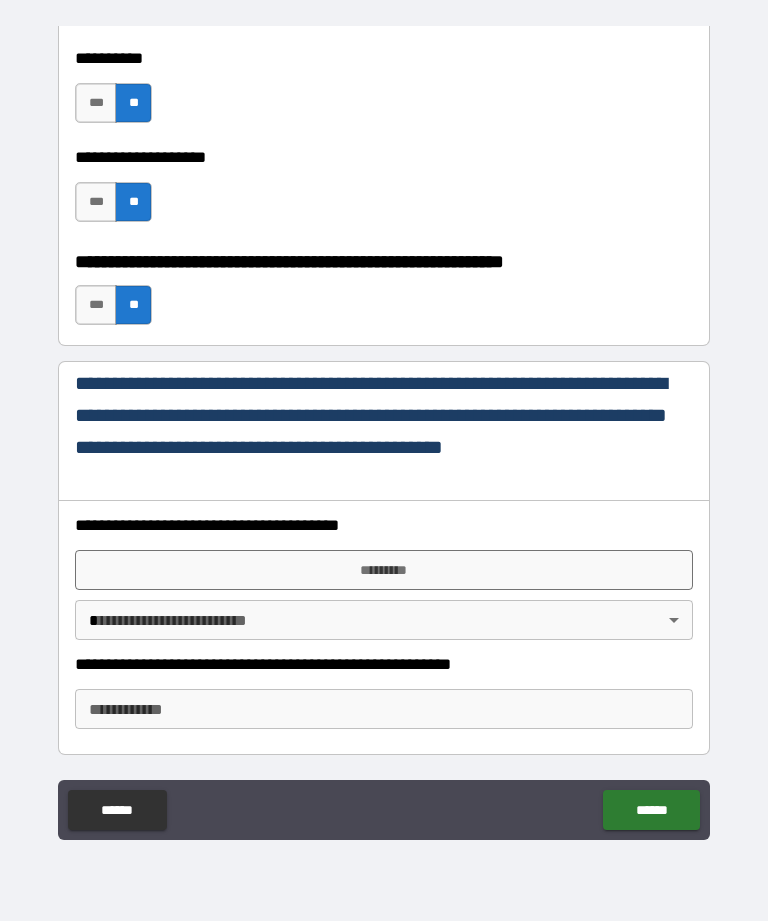 click on "*********" at bounding box center (384, 570) 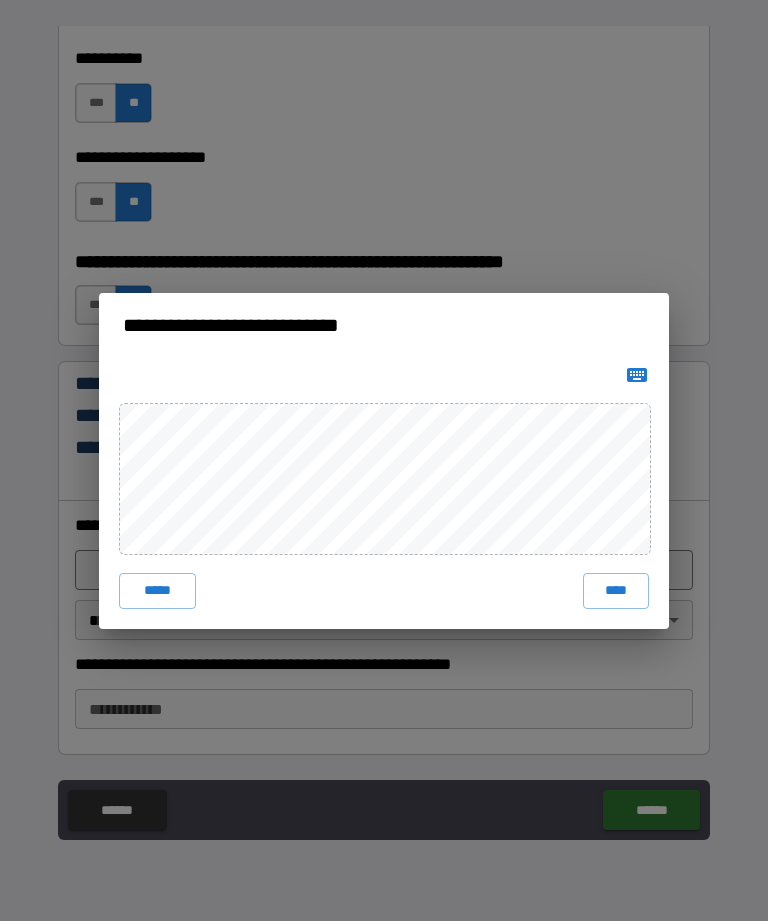 click on "****" at bounding box center (616, 591) 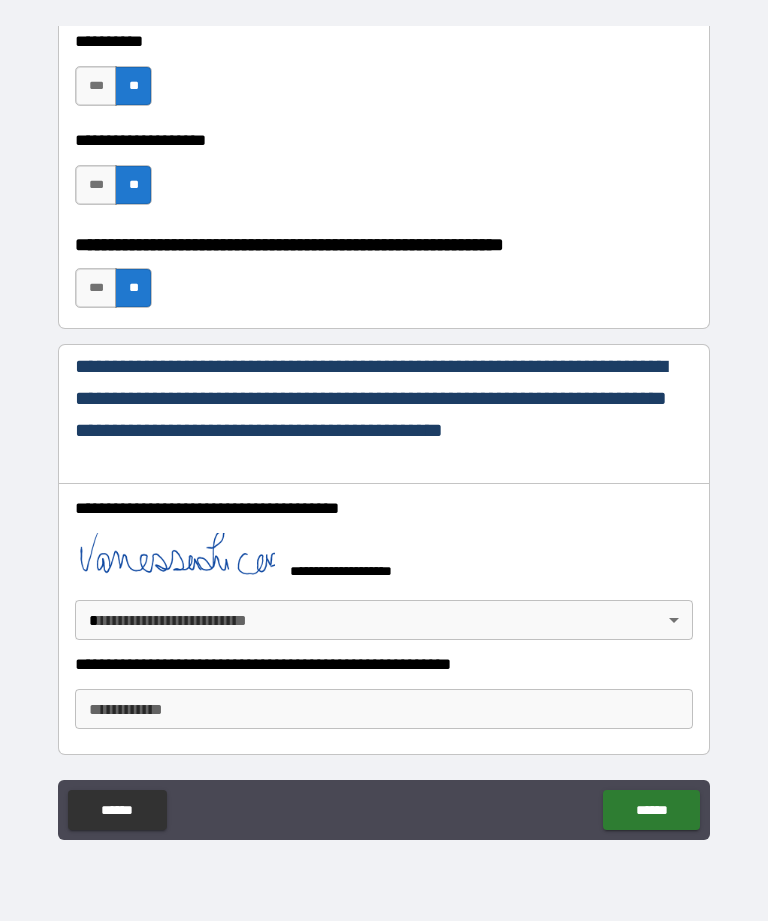scroll, scrollTop: 9079, scrollLeft: 0, axis: vertical 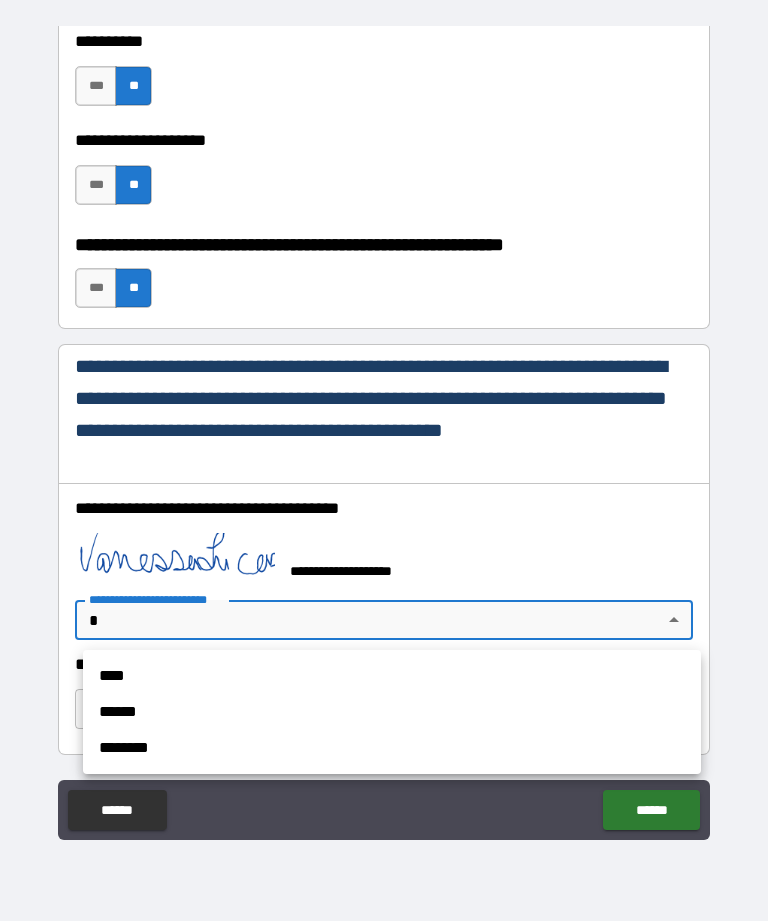 click on "******" at bounding box center (392, 712) 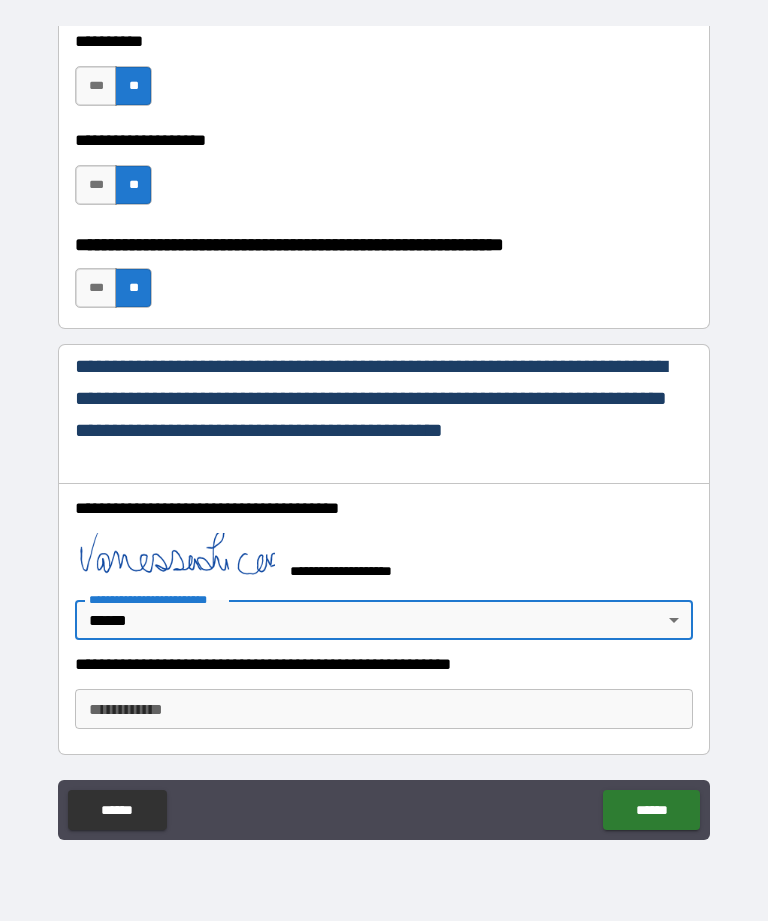 click on "**********" at bounding box center [384, 709] 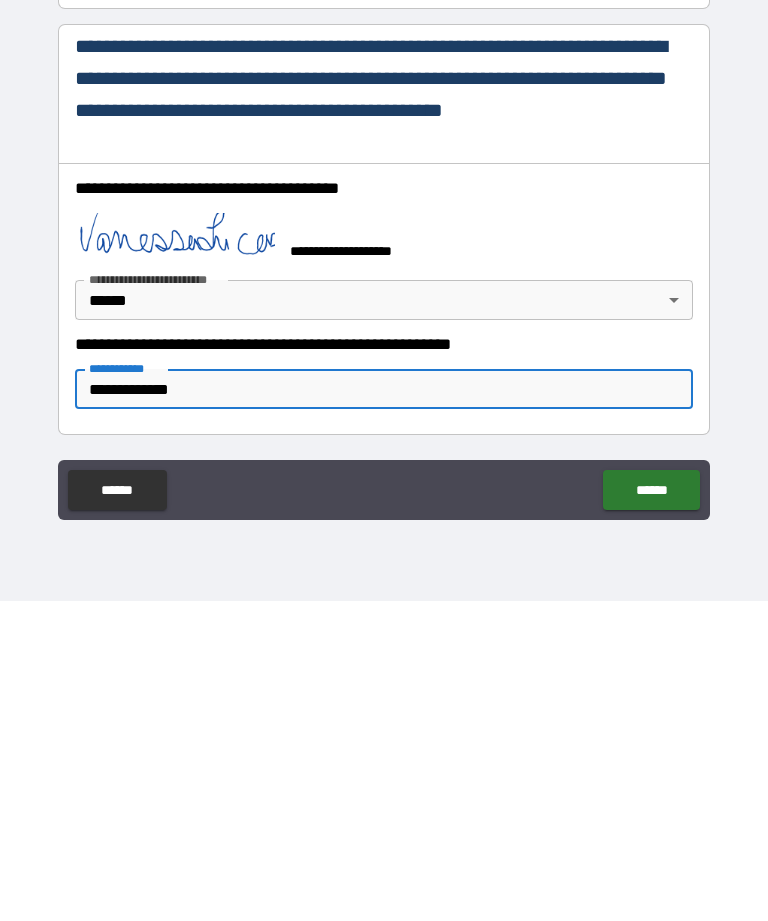 type on "**********" 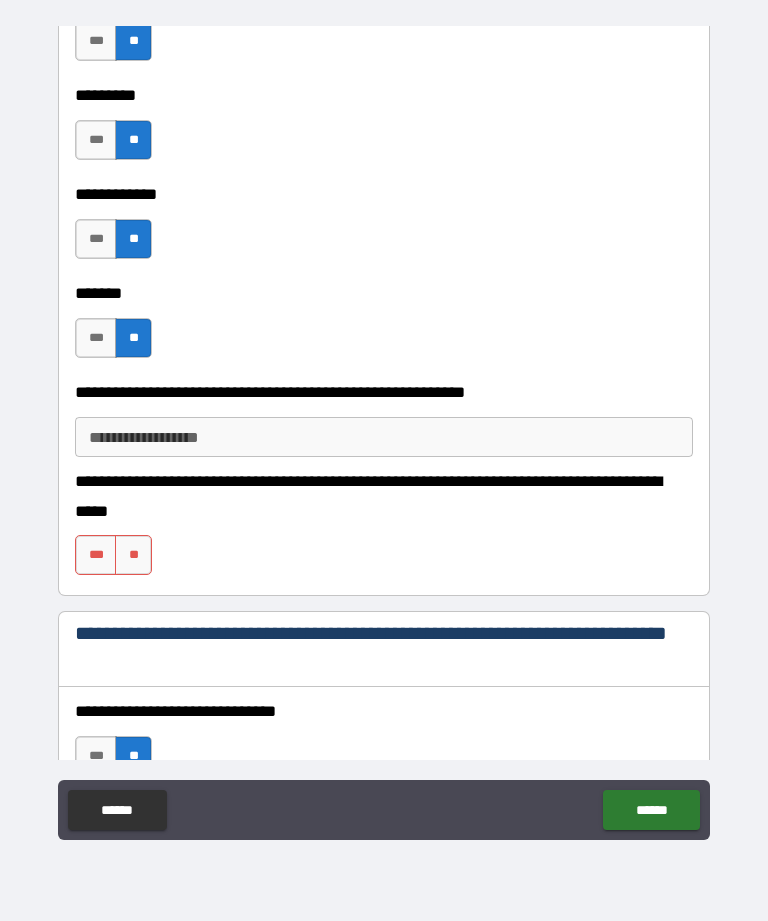 scroll, scrollTop: 4974, scrollLeft: 0, axis: vertical 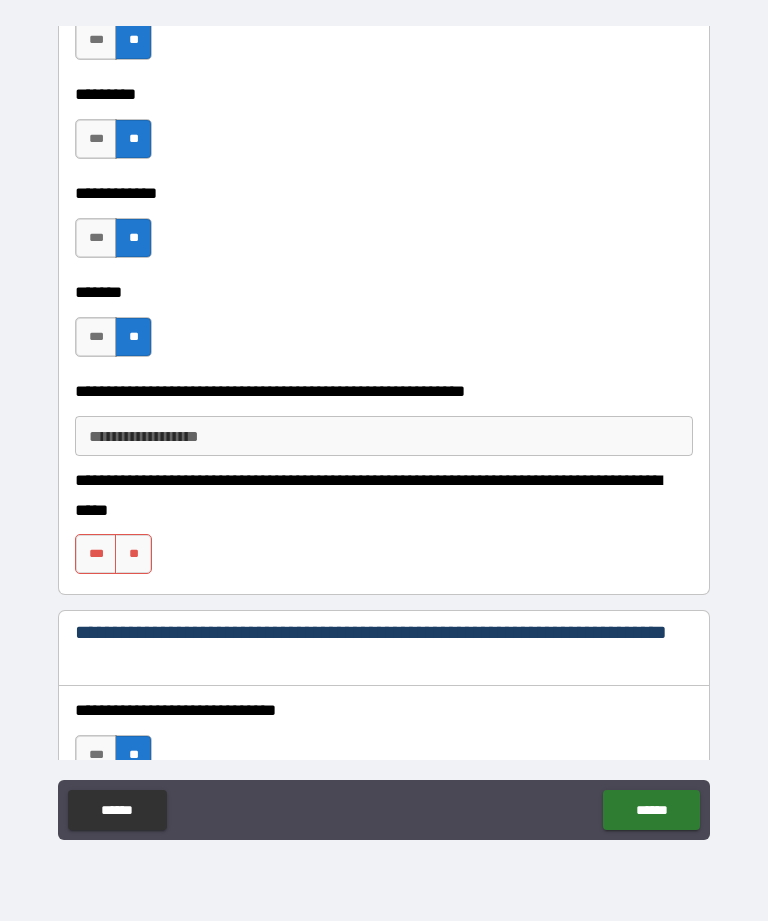 click on "***" at bounding box center [96, 554] 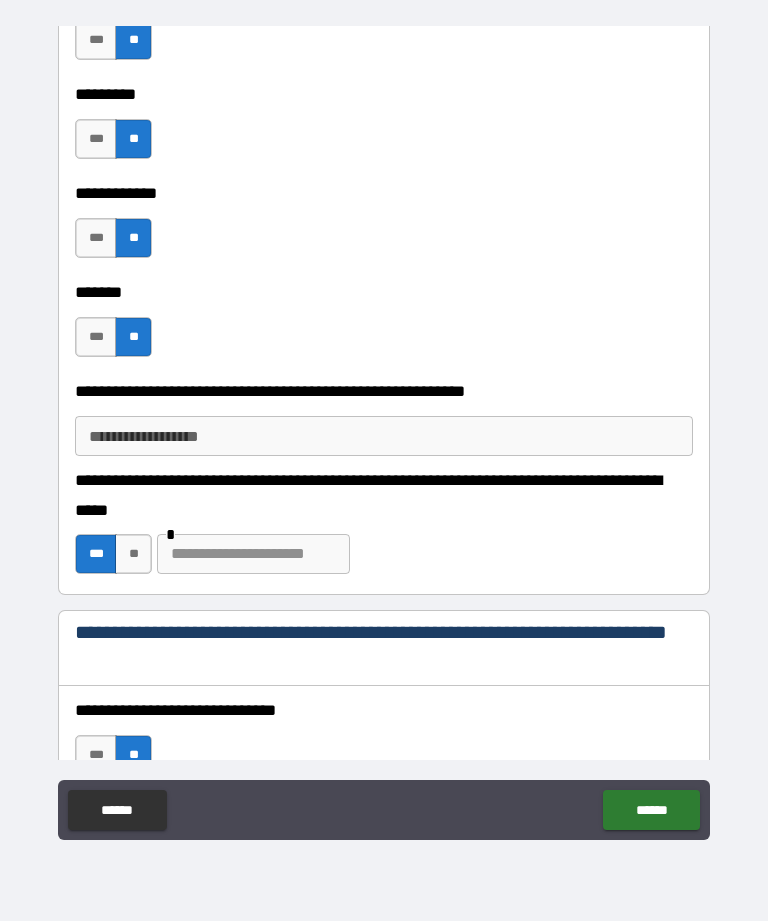 click at bounding box center [253, 554] 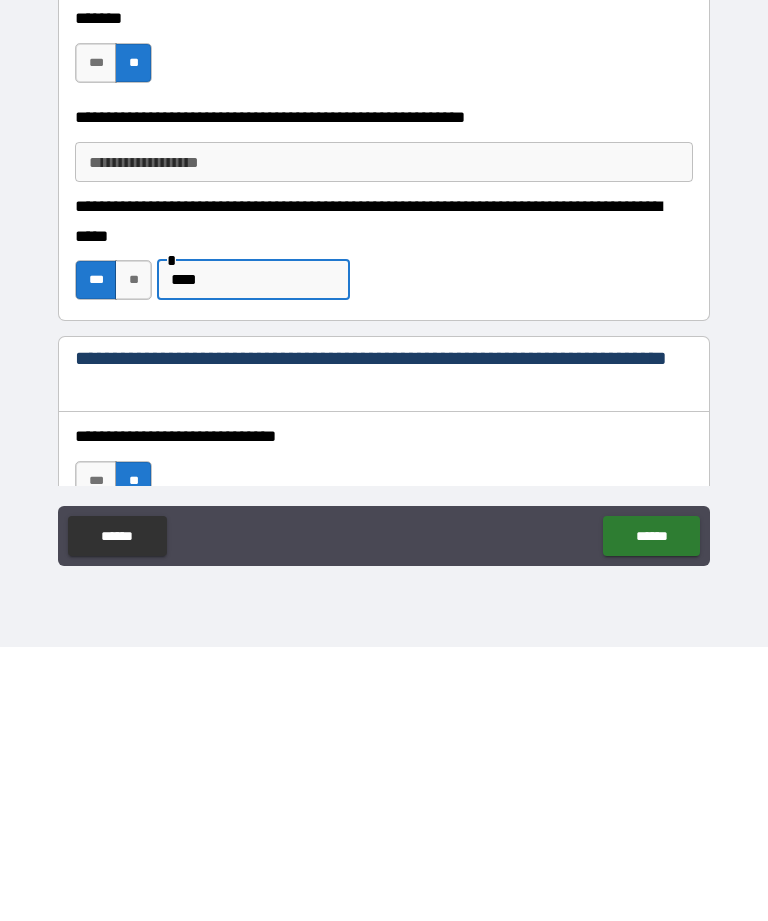 type on "****" 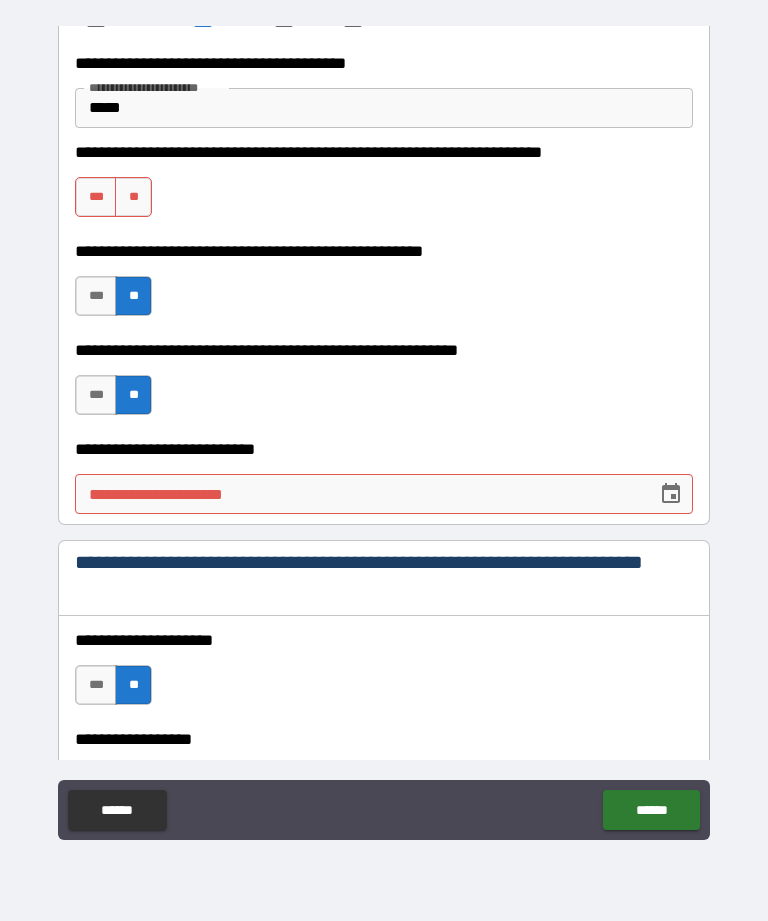 scroll, scrollTop: 526, scrollLeft: 0, axis: vertical 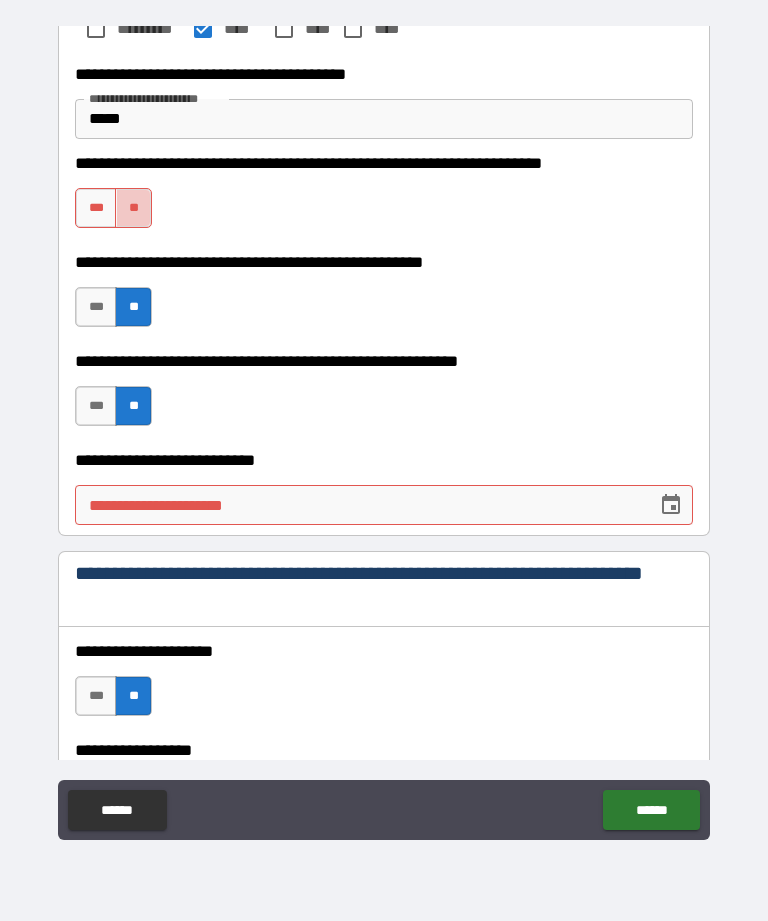 click on "**" at bounding box center [133, 208] 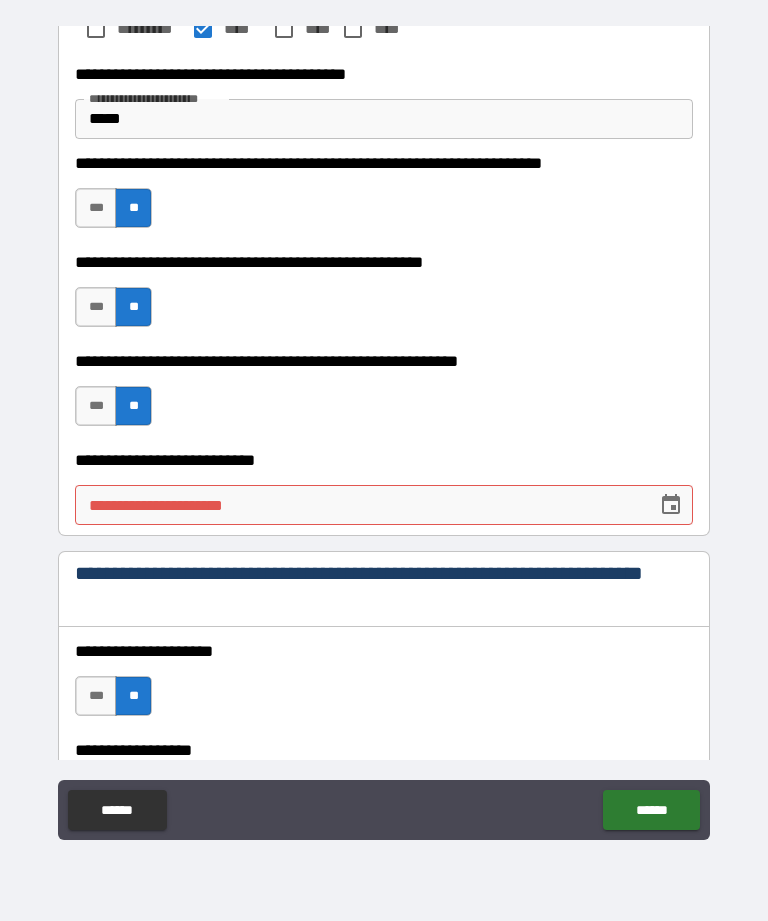 click on "**********" at bounding box center (359, 505) 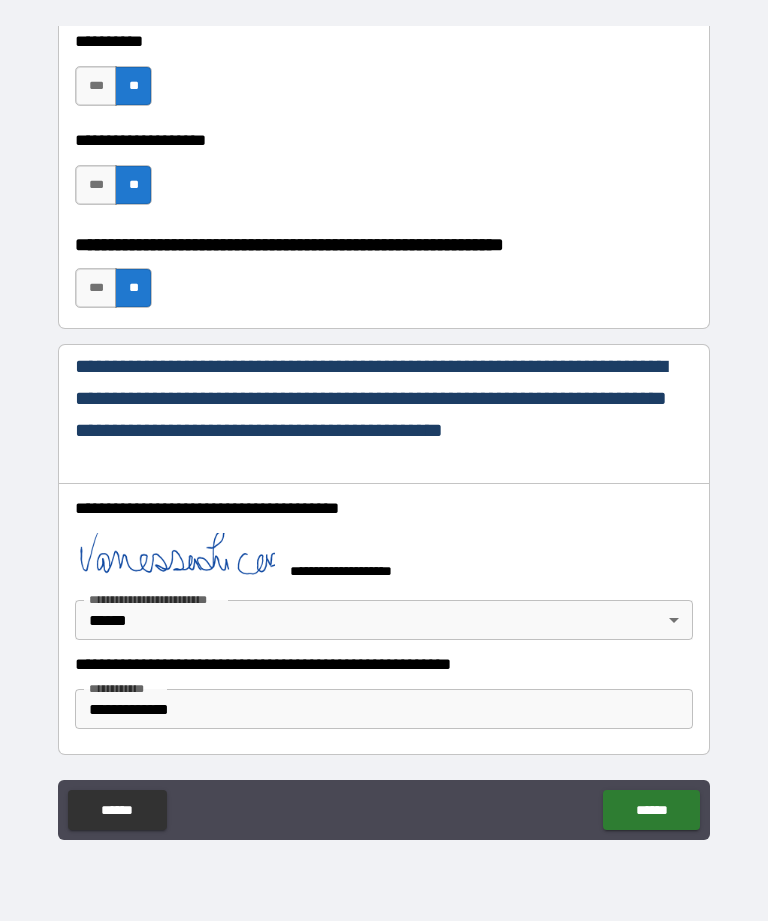 scroll, scrollTop: 9079, scrollLeft: 0, axis: vertical 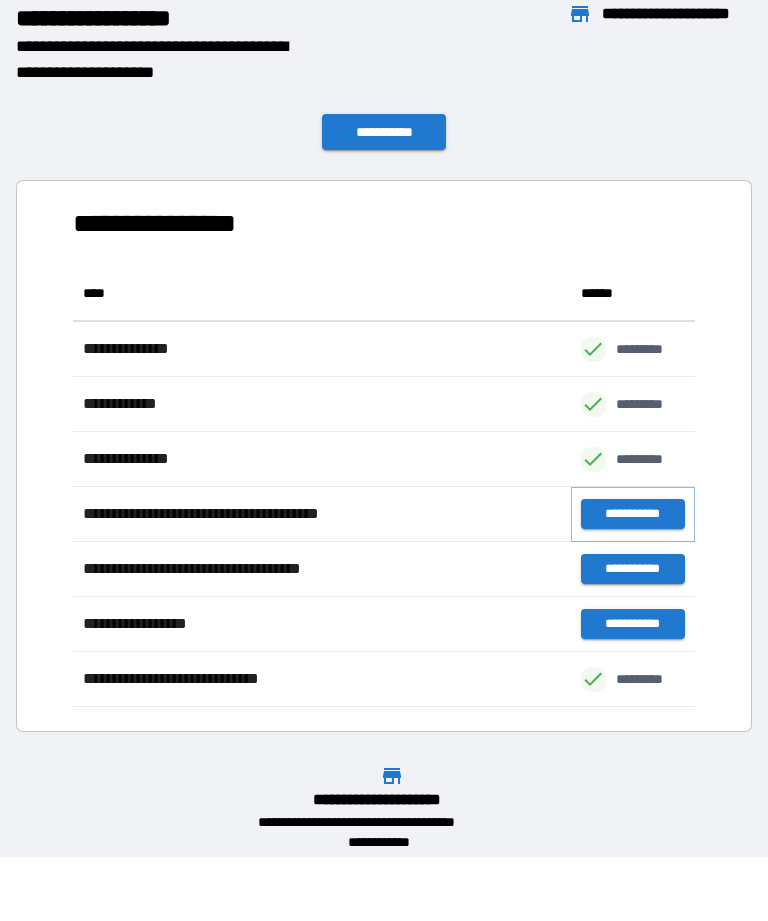 click on "**********" at bounding box center [633, 514] 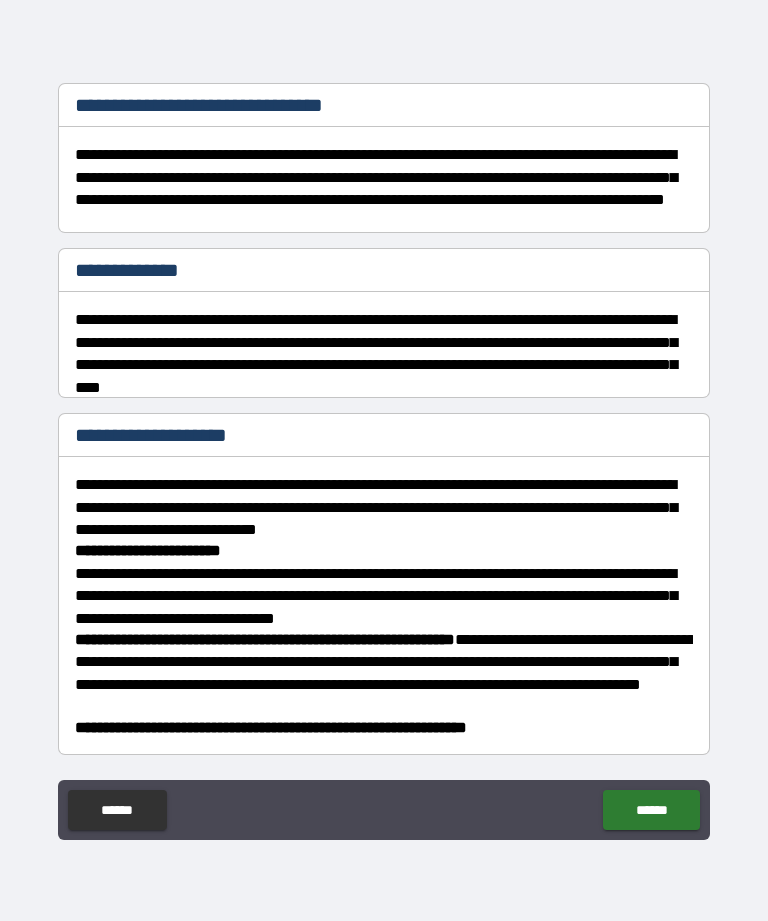 scroll, scrollTop: 244, scrollLeft: 0, axis: vertical 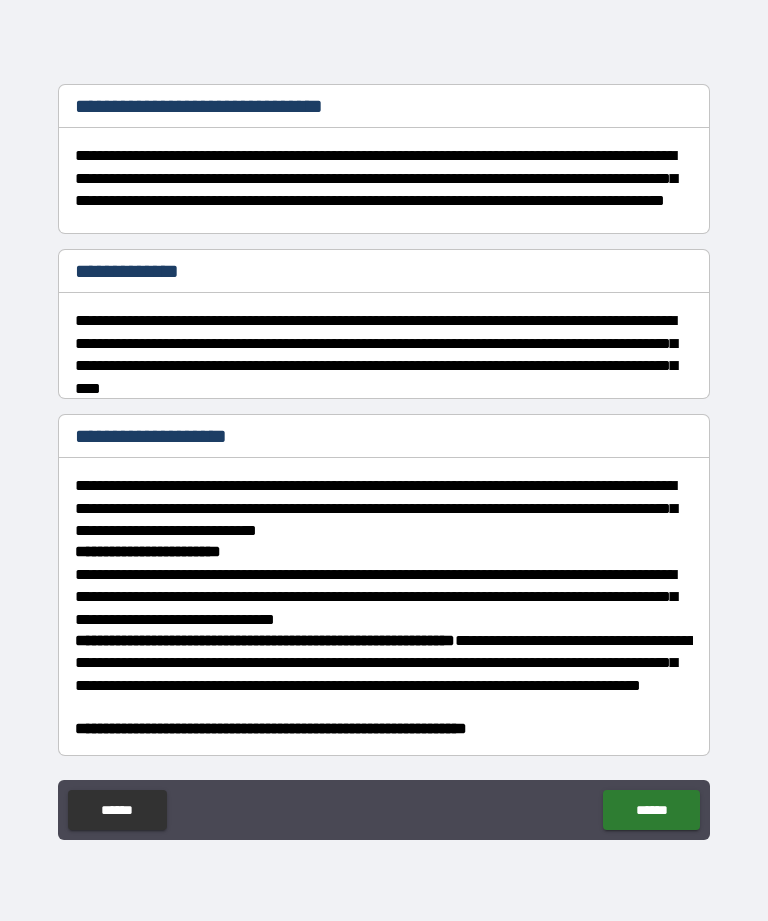 click on "******" at bounding box center (651, 810) 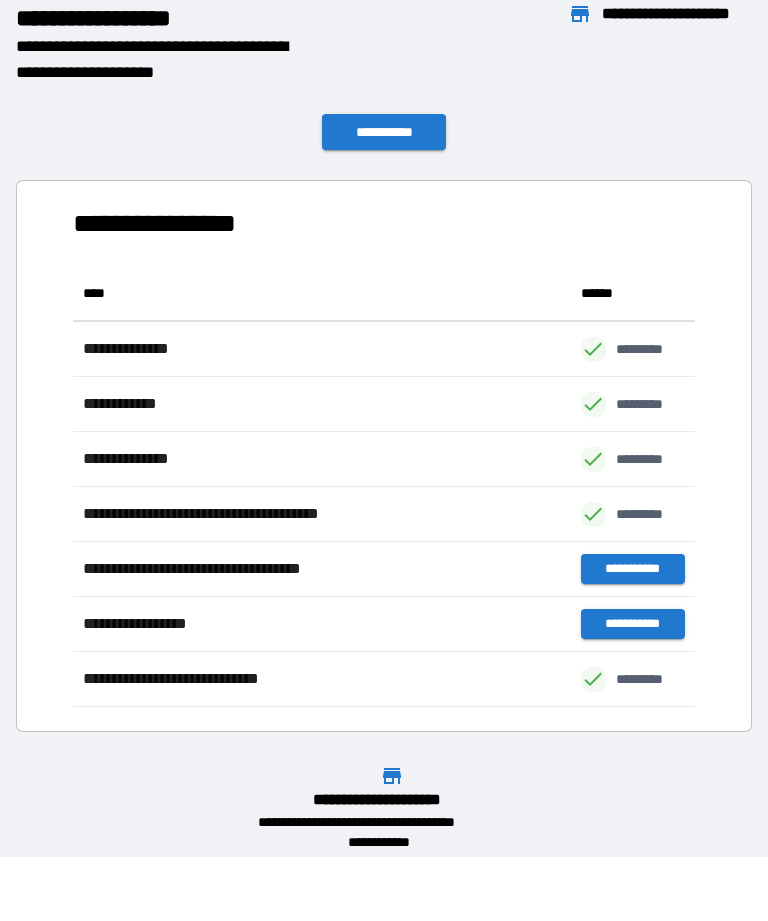 scroll, scrollTop: 441, scrollLeft: 622, axis: both 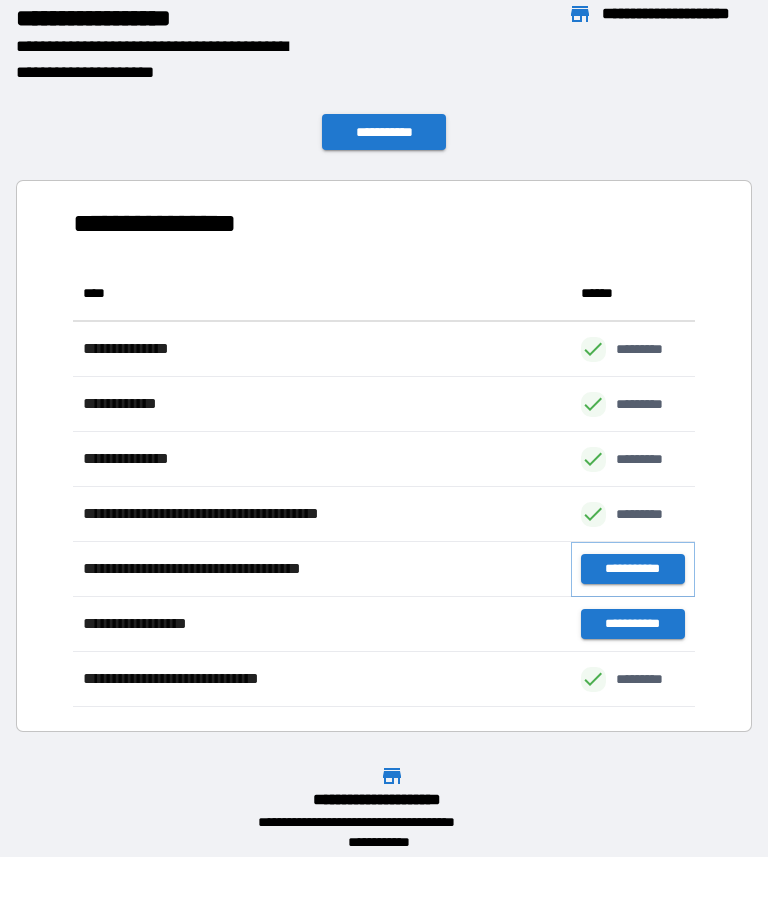 click on "**********" at bounding box center [633, 569] 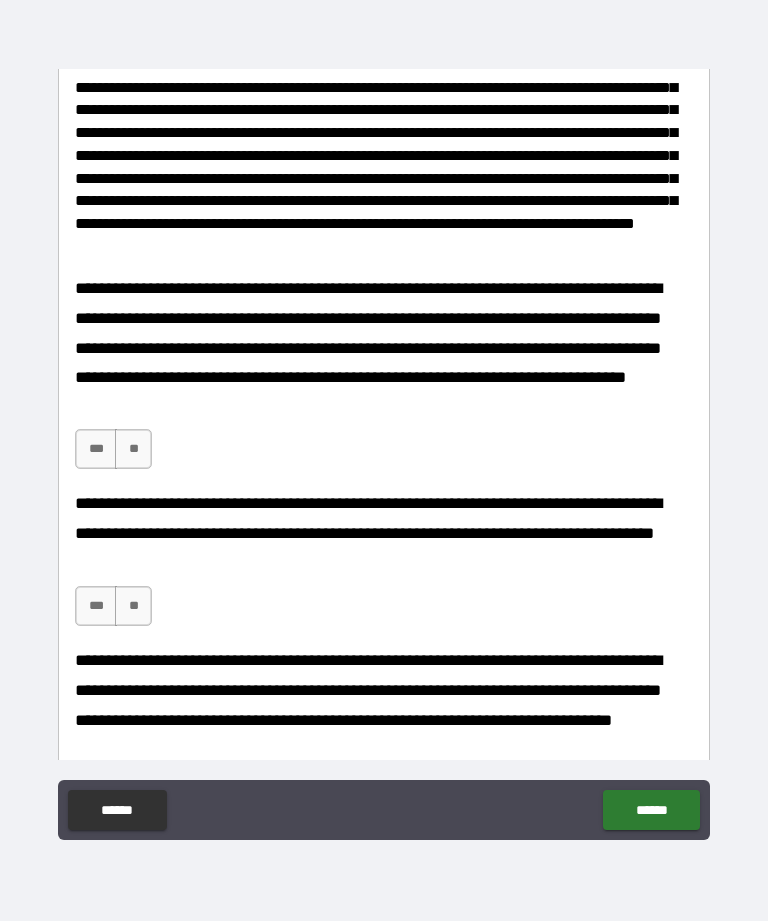 scroll, scrollTop: 314, scrollLeft: 0, axis: vertical 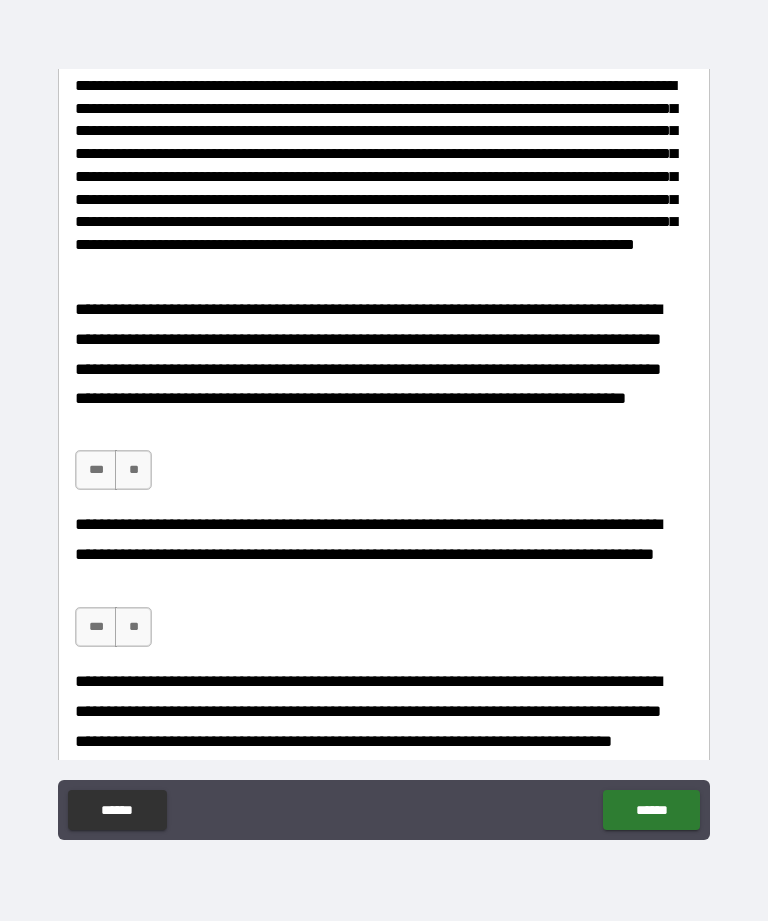 click on "***" at bounding box center (96, 470) 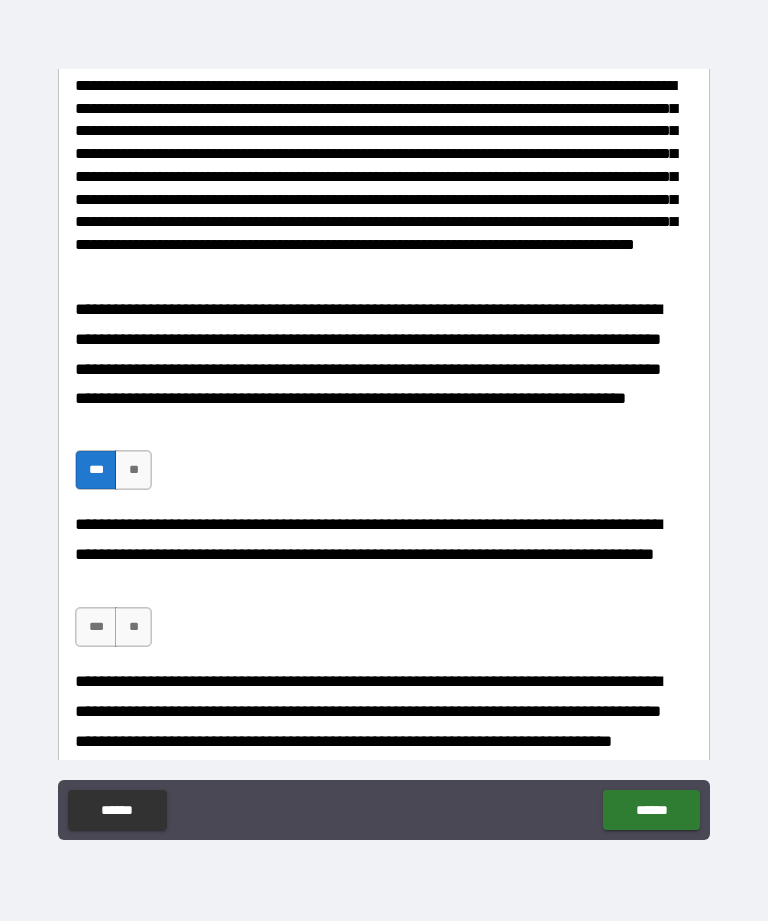 click on "***" at bounding box center [96, 627] 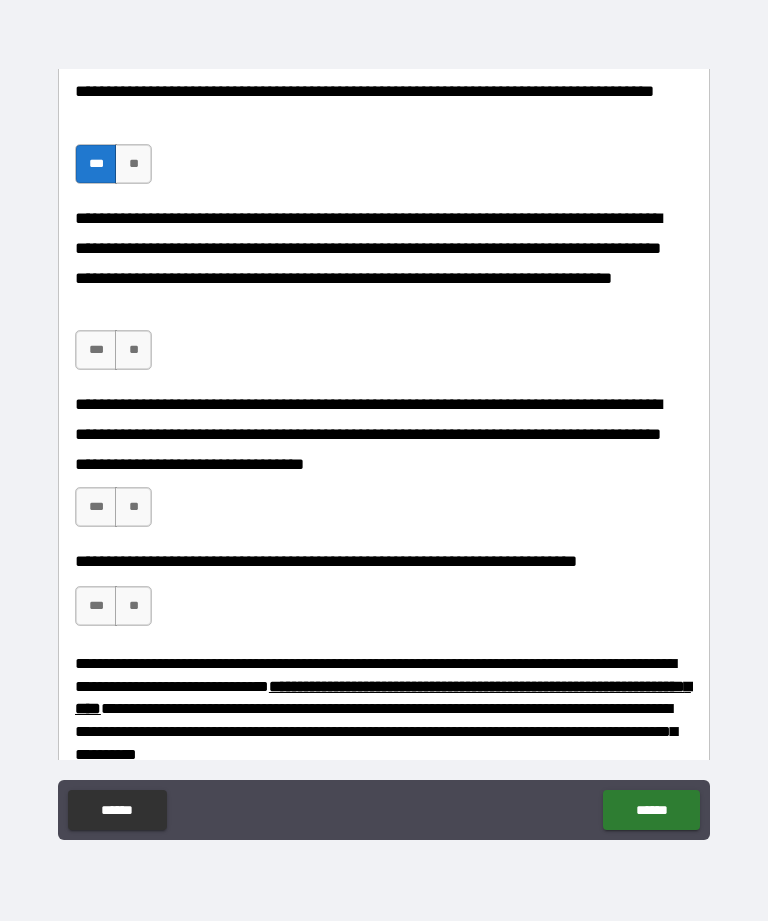 scroll, scrollTop: 778, scrollLeft: 0, axis: vertical 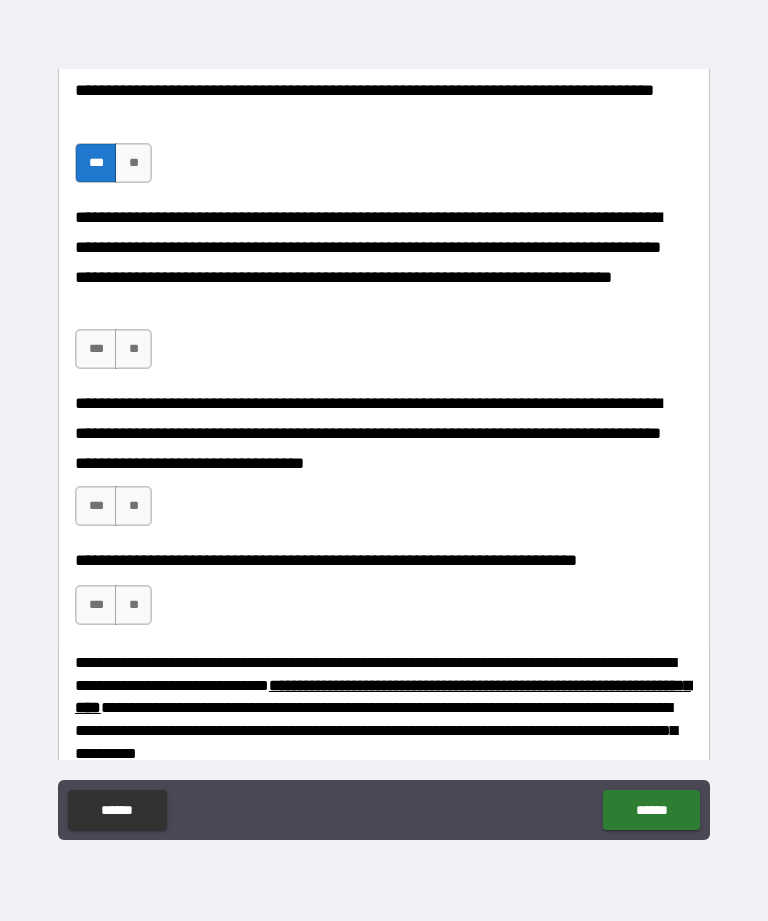 click on "***" at bounding box center (96, 349) 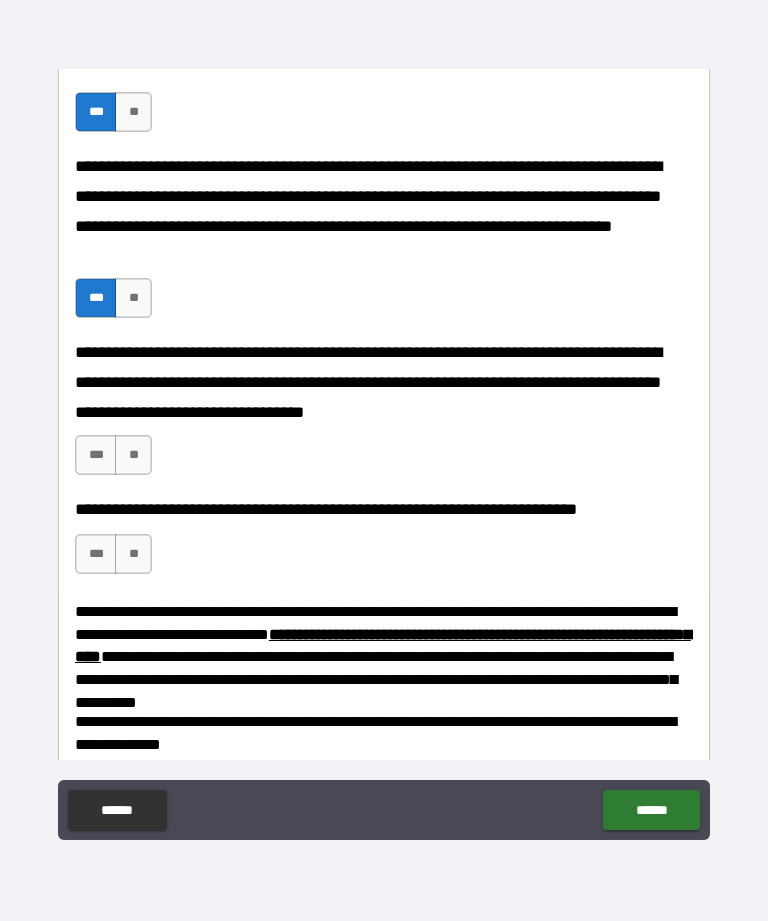 scroll, scrollTop: 840, scrollLeft: 0, axis: vertical 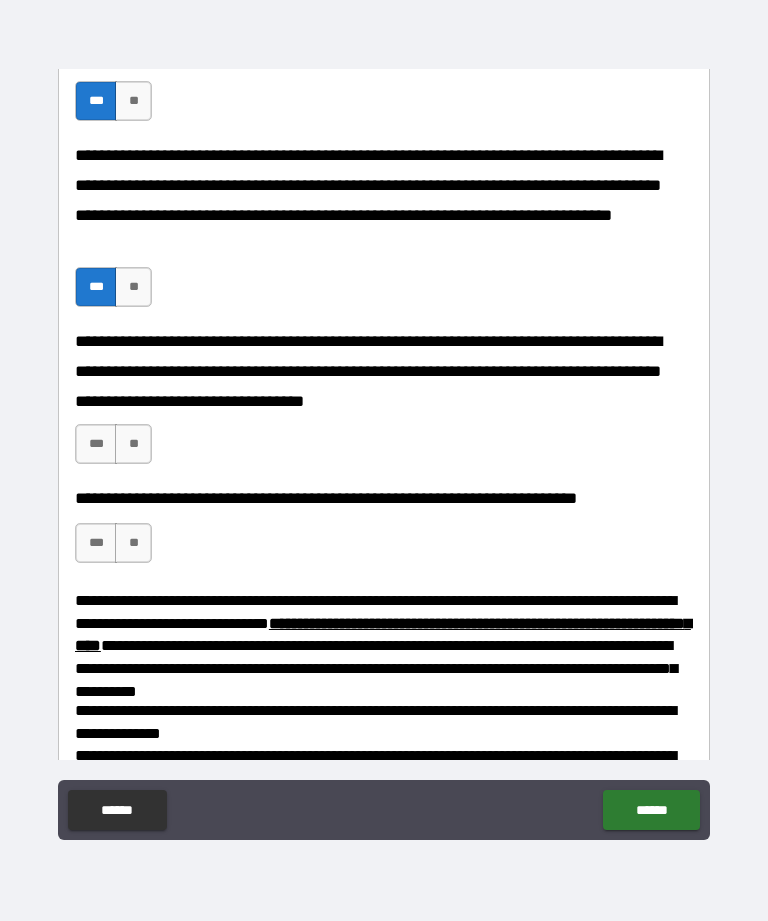 click on "***" at bounding box center [96, 287] 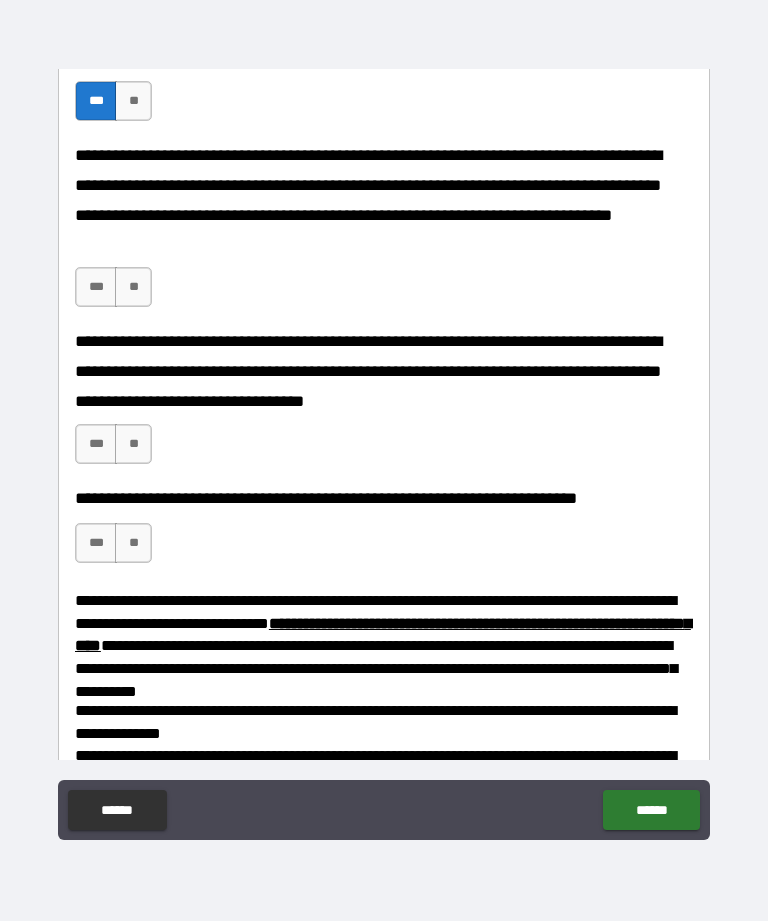 click on "***" at bounding box center [96, 444] 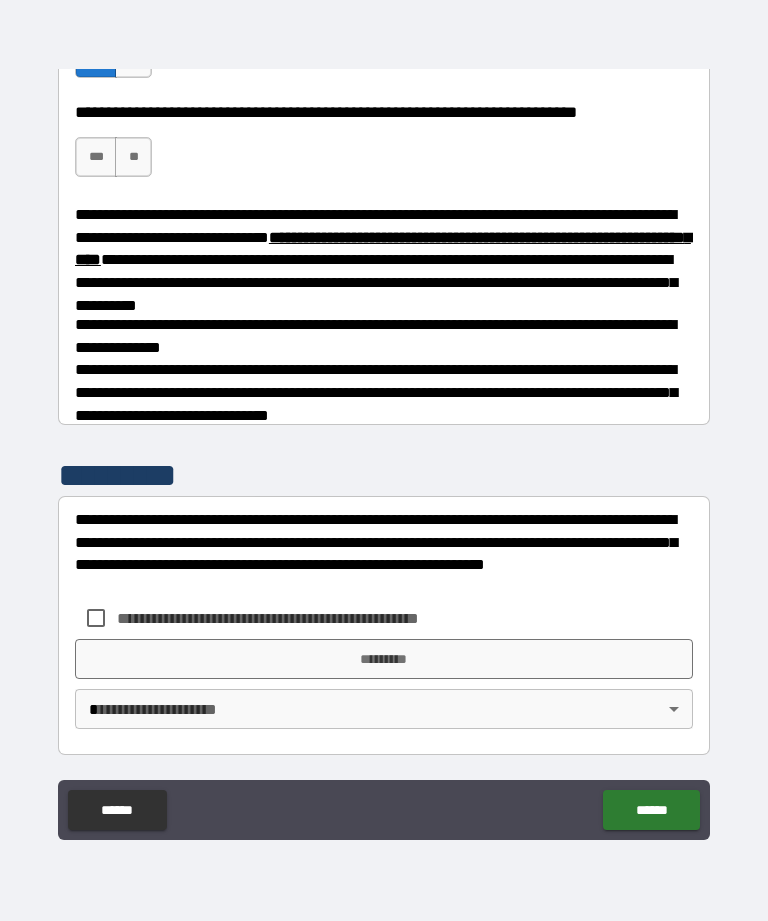 scroll, scrollTop: 1226, scrollLeft: 0, axis: vertical 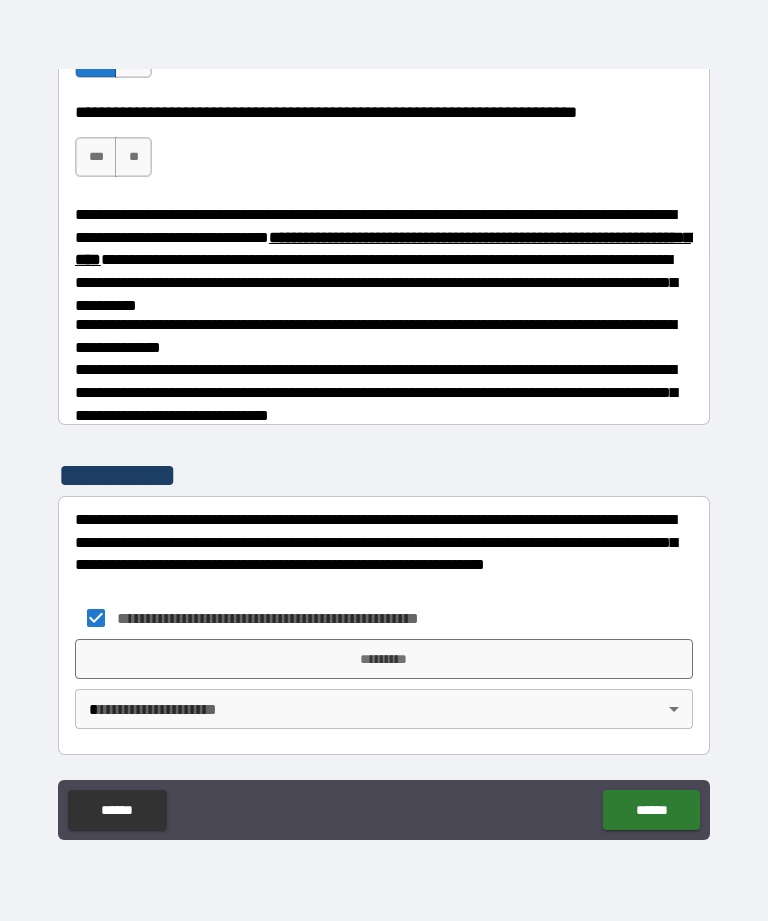 click on "*********" at bounding box center (384, 659) 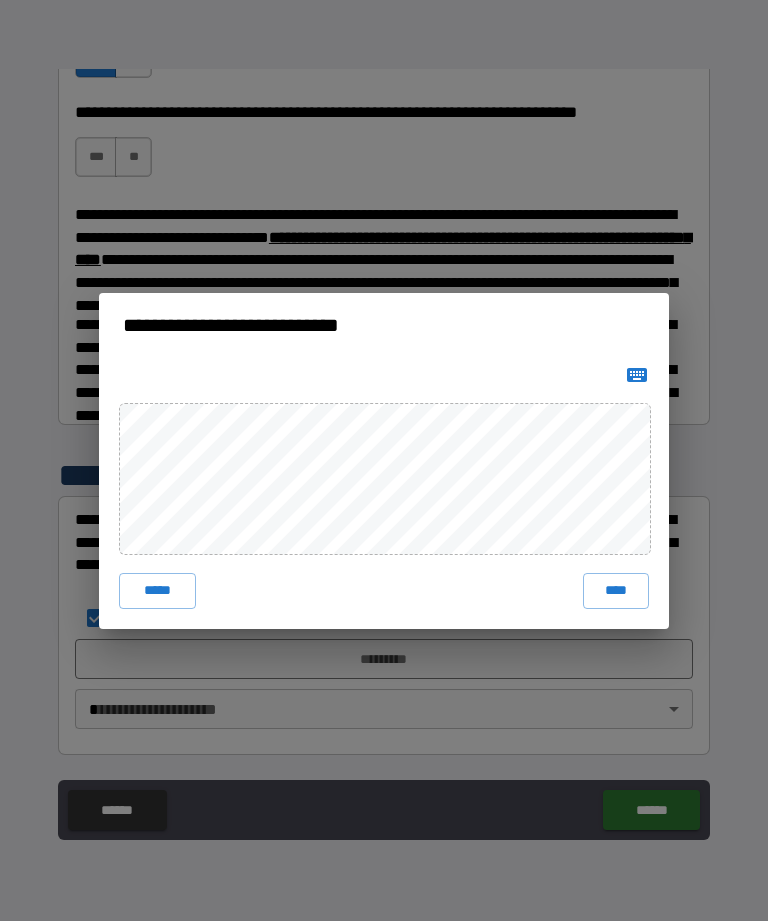 click on "****" at bounding box center [616, 591] 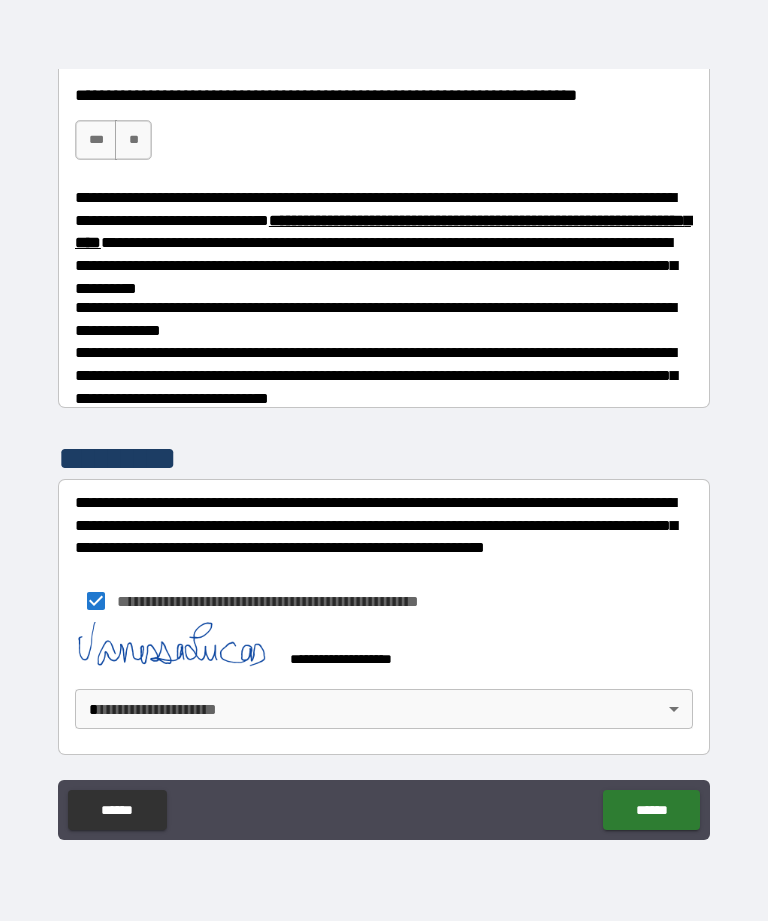 scroll, scrollTop: 1243, scrollLeft: 0, axis: vertical 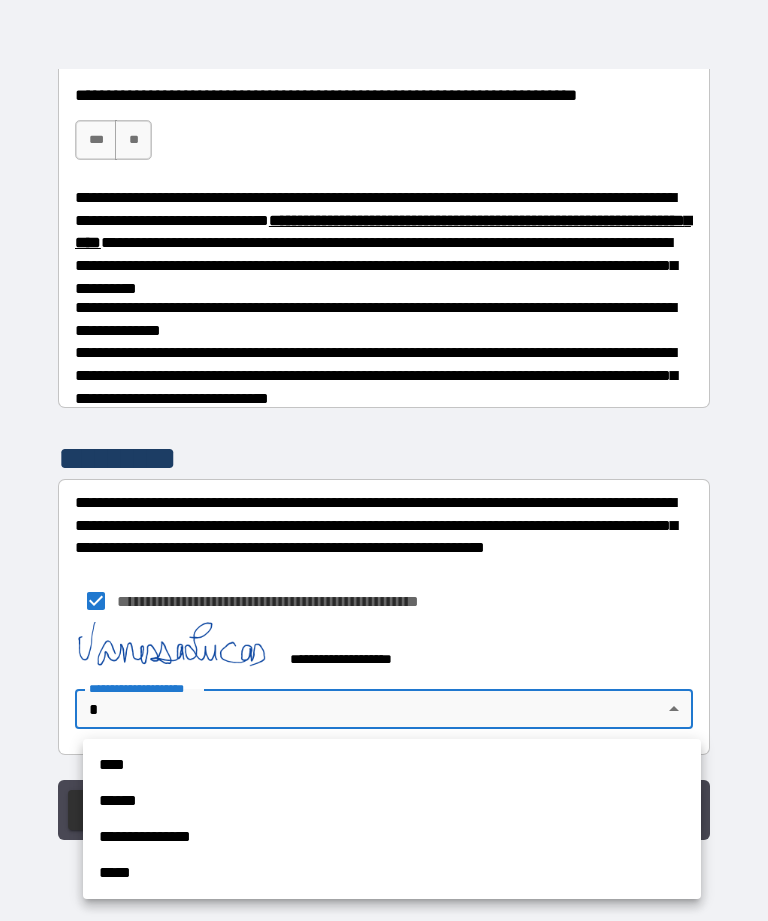 click on "**********" at bounding box center (392, 837) 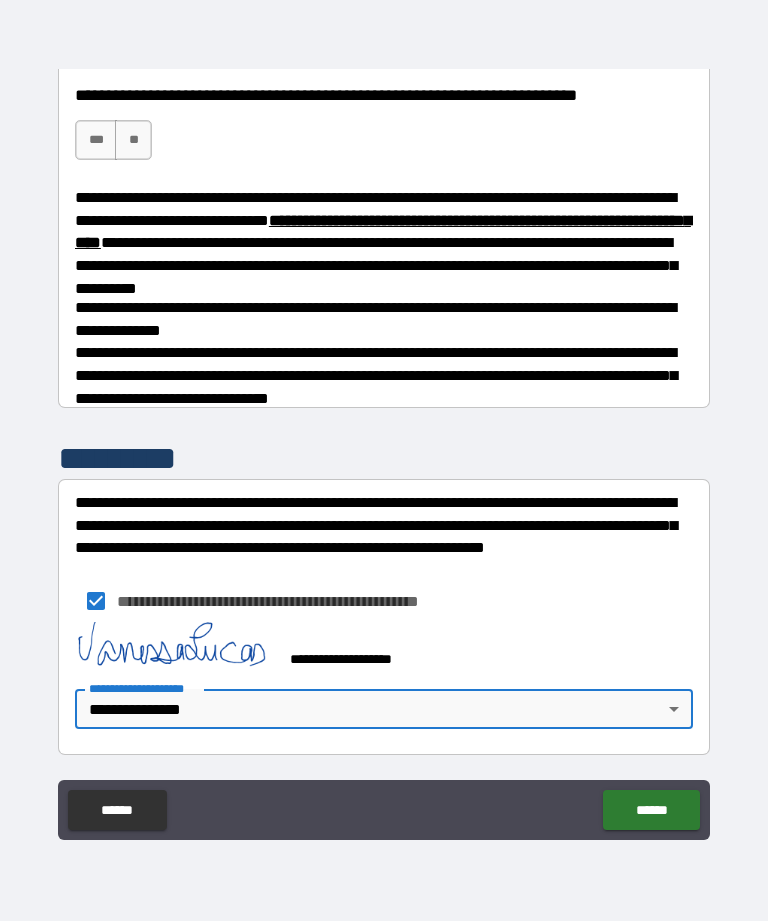 click on "******" at bounding box center [651, 810] 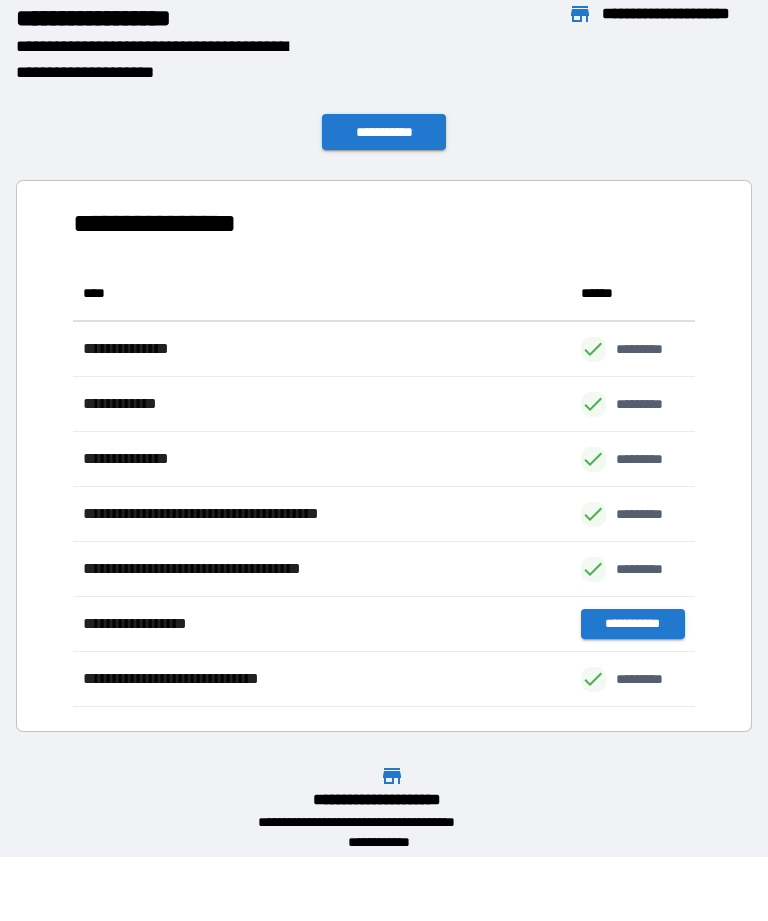 scroll, scrollTop: 441, scrollLeft: 622, axis: both 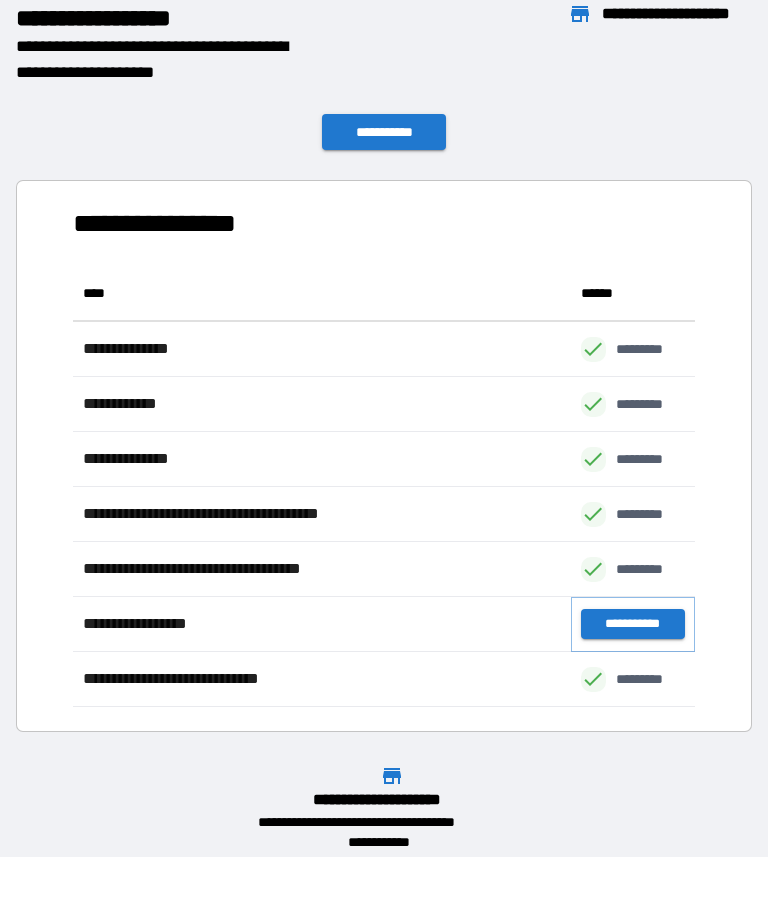click on "**********" at bounding box center [633, 624] 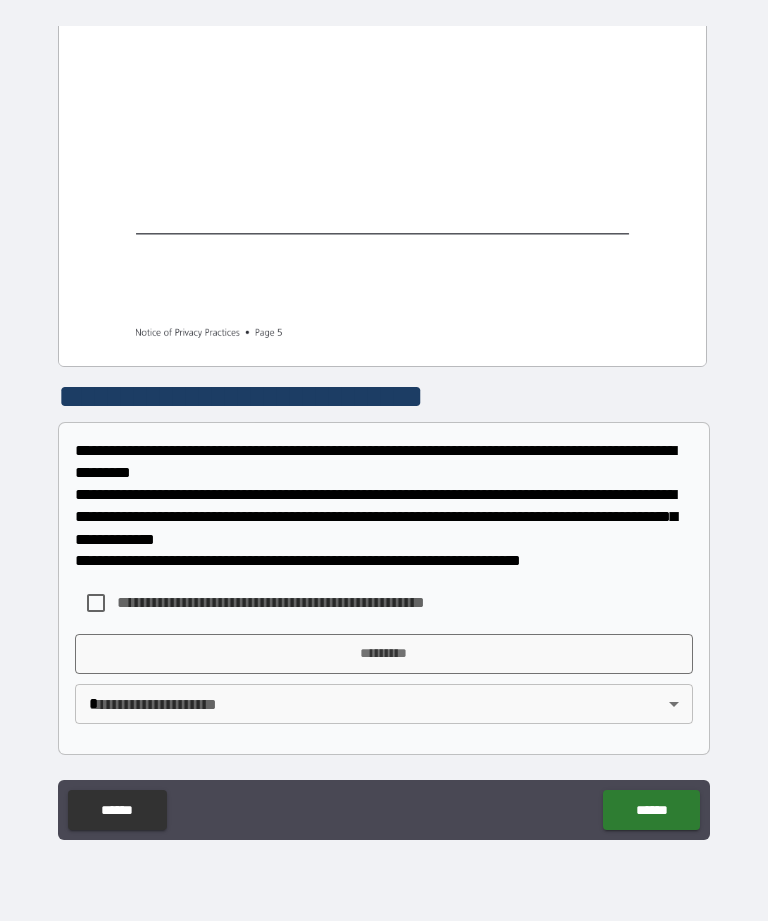 scroll, scrollTop: 4025, scrollLeft: 0, axis: vertical 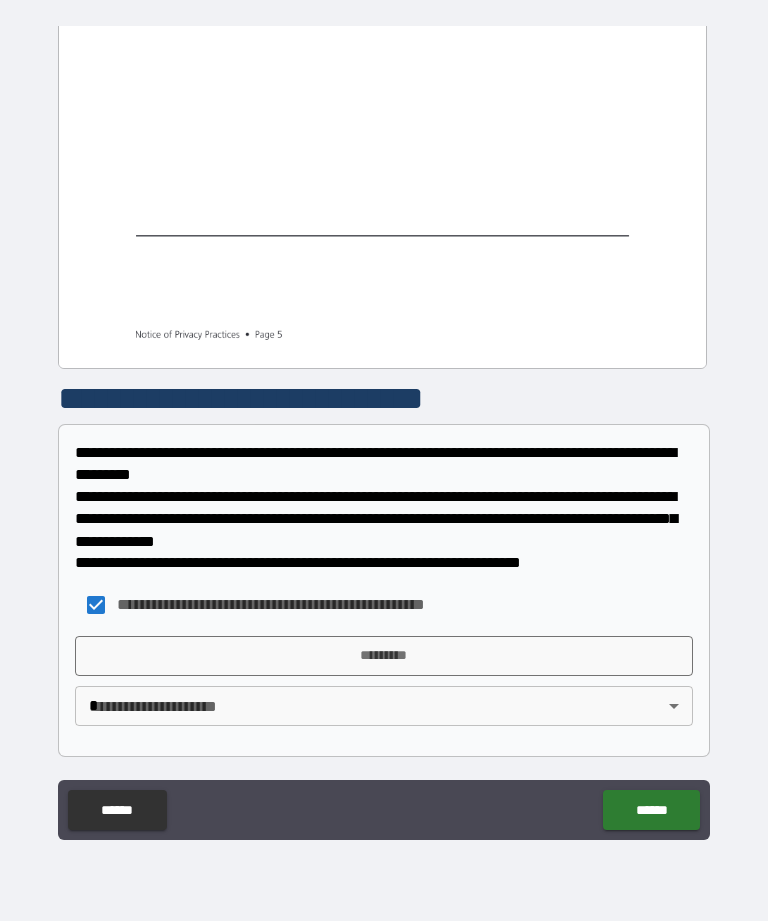 click on "*********" at bounding box center (384, 656) 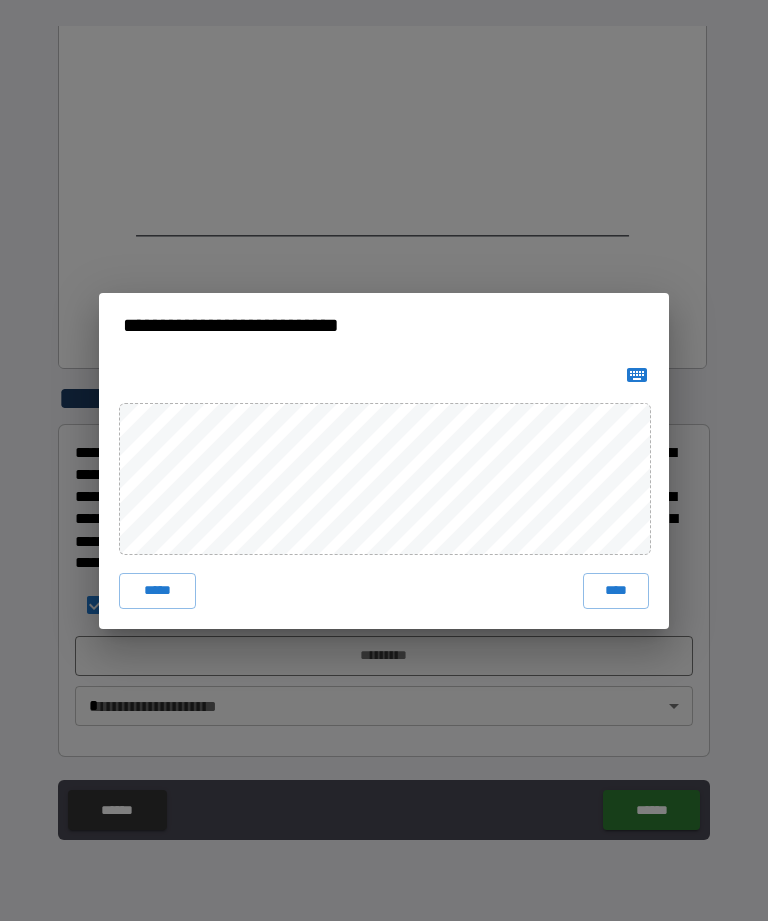 click on "****" at bounding box center (616, 591) 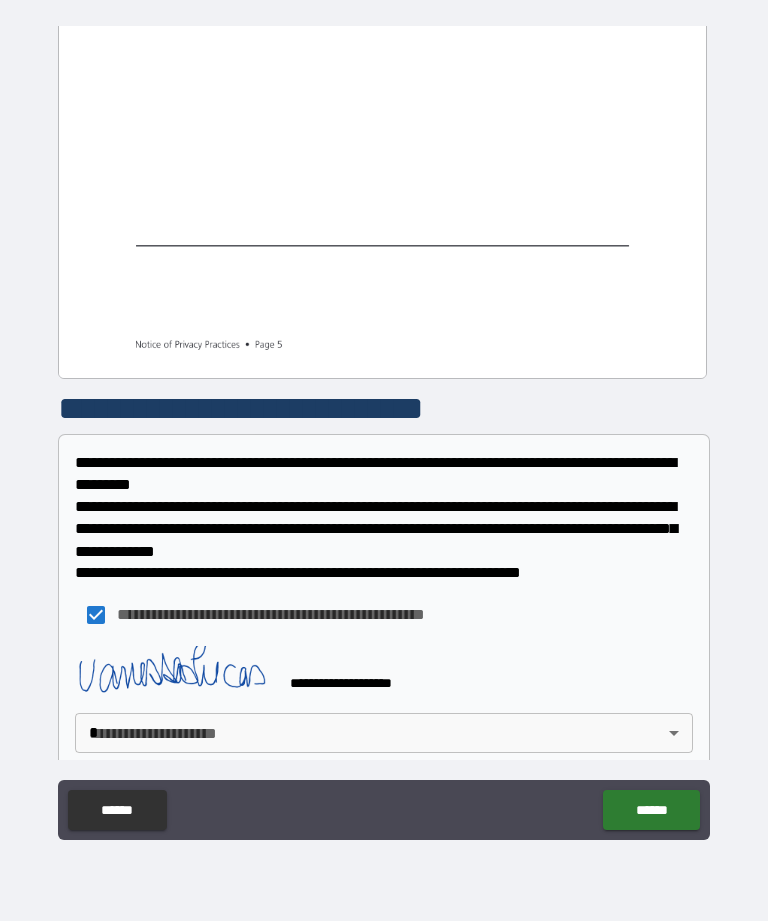 click on "**********" at bounding box center (384, 428) 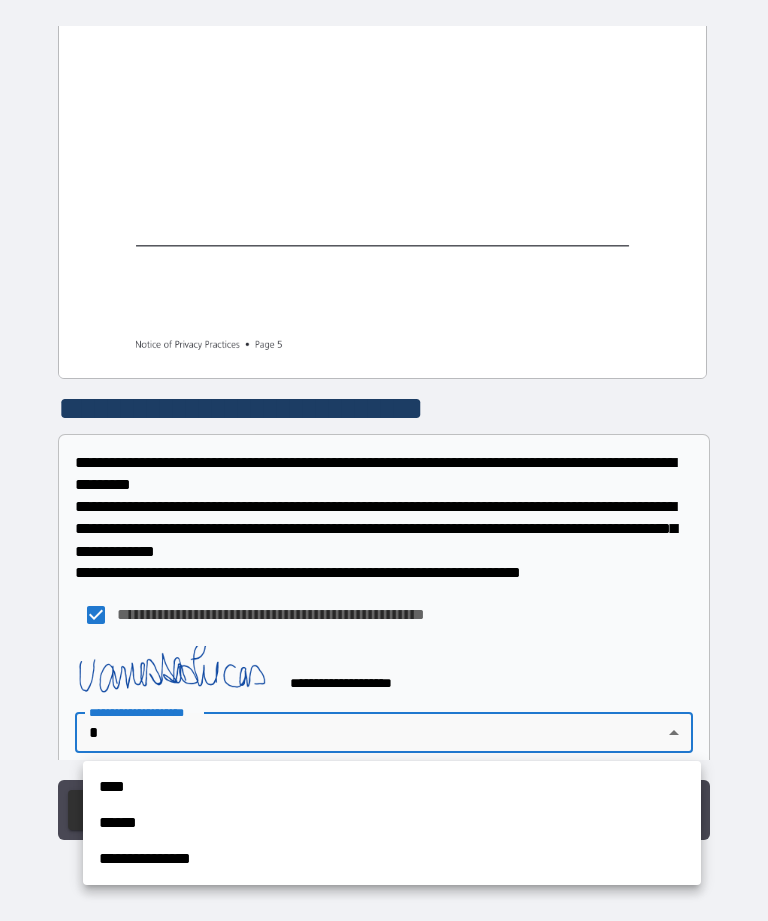click on "**********" at bounding box center (392, 859) 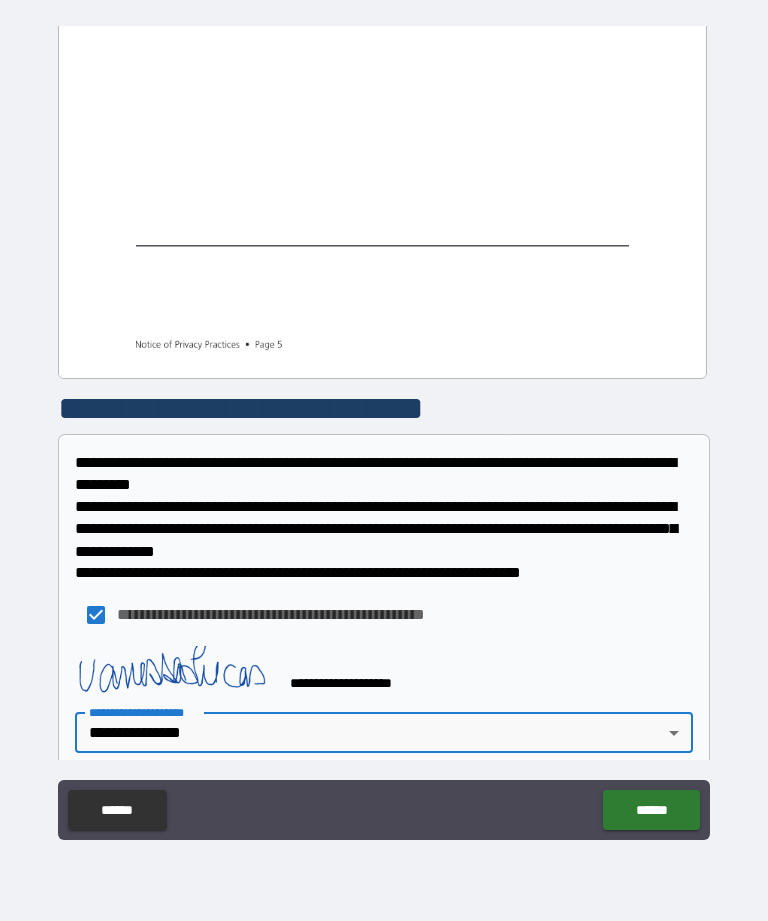 type on "**********" 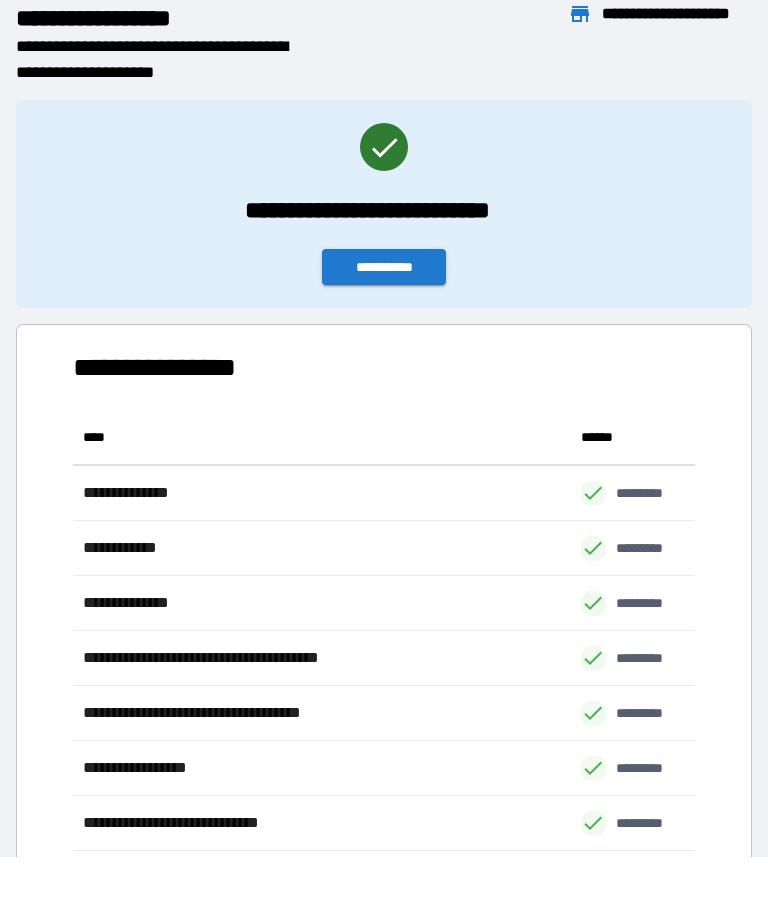 scroll, scrollTop: 441, scrollLeft: 622, axis: both 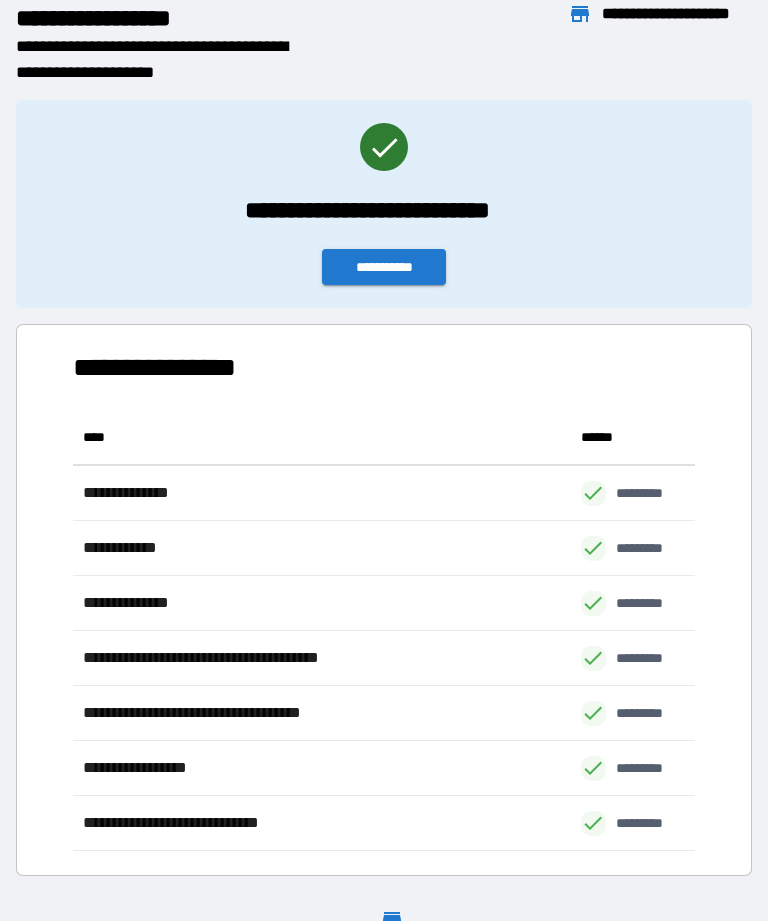 click on "**********" at bounding box center [384, 267] 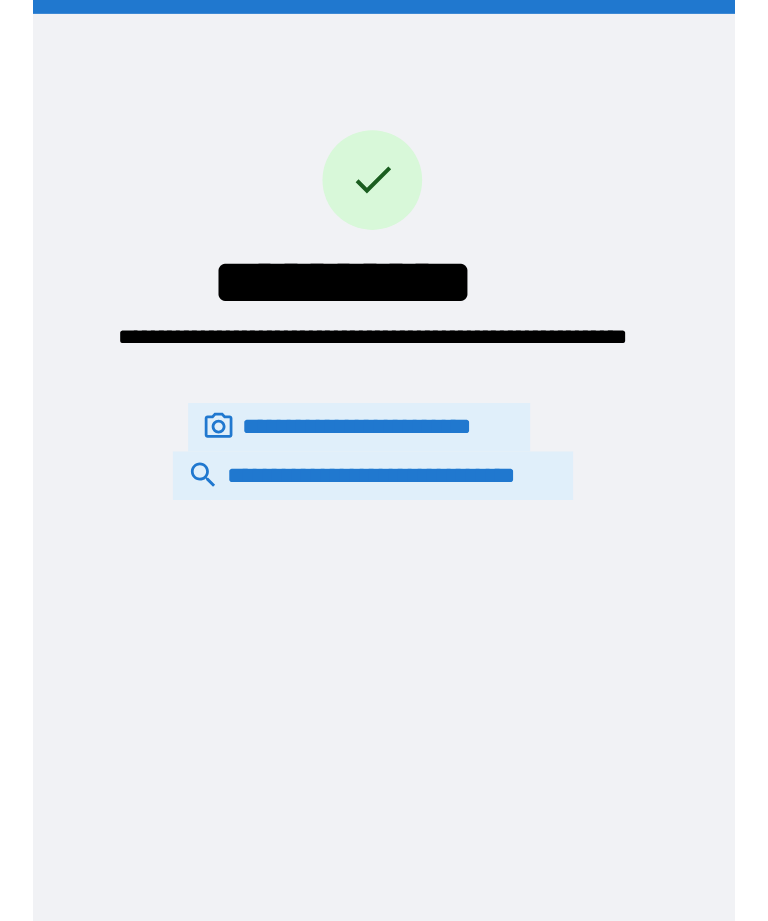 scroll, scrollTop: 64, scrollLeft: 0, axis: vertical 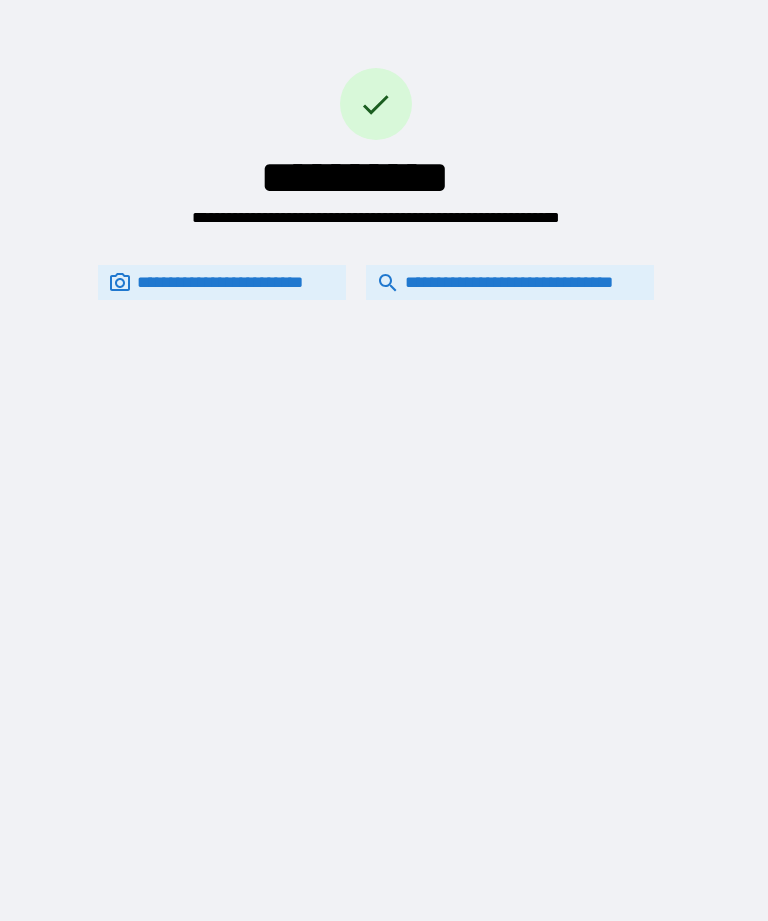 click on "**********" at bounding box center [510, 282] 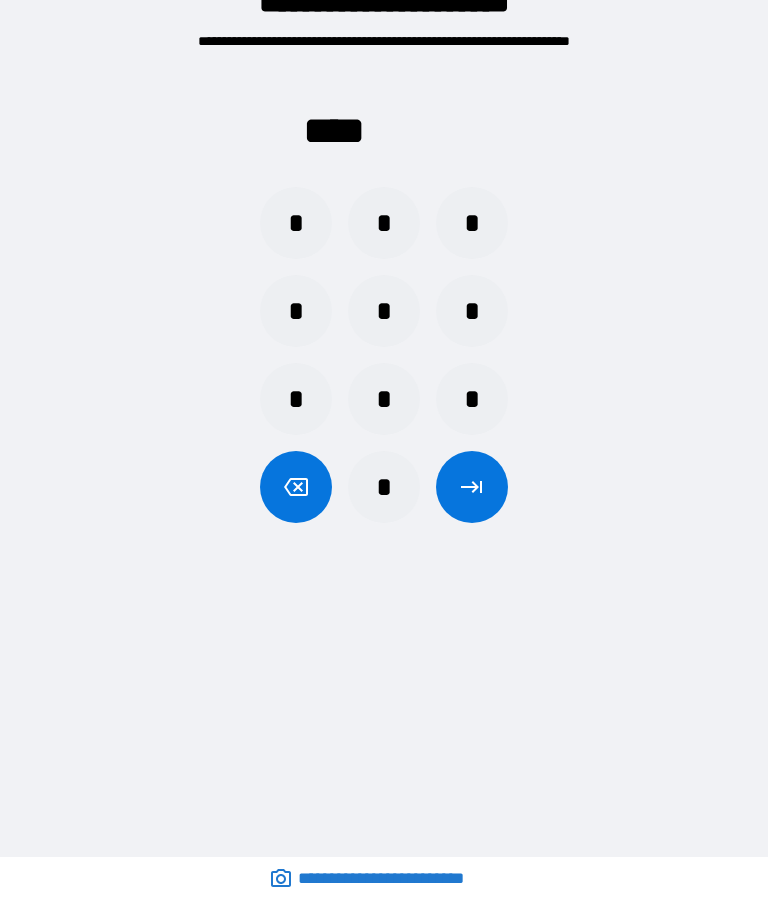 click on "*" at bounding box center (296, 223) 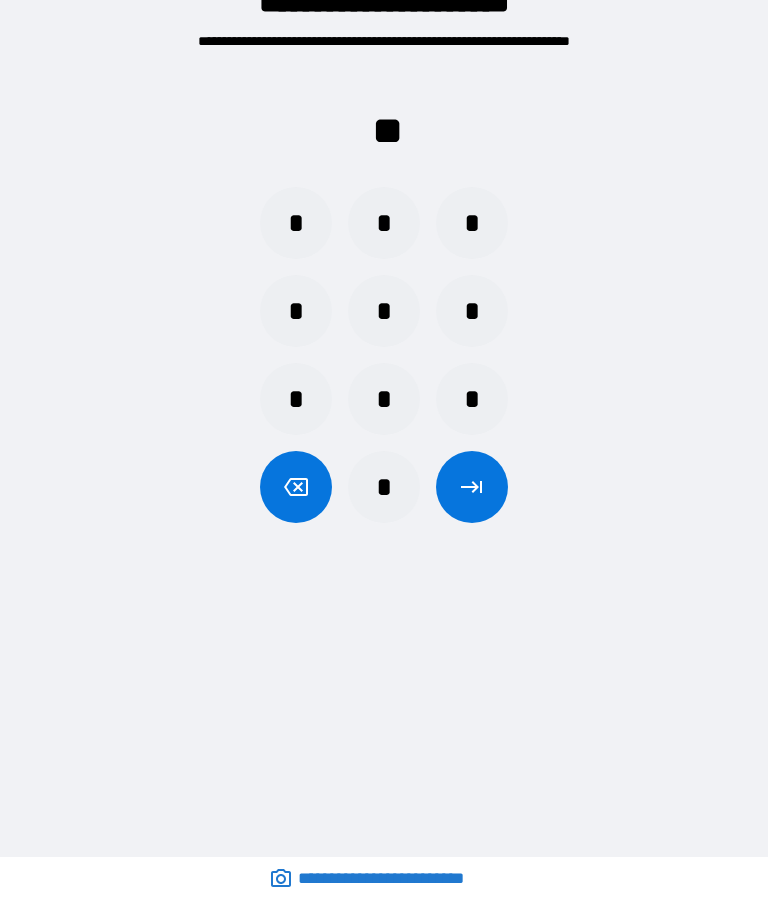 click on "*" at bounding box center (472, 223) 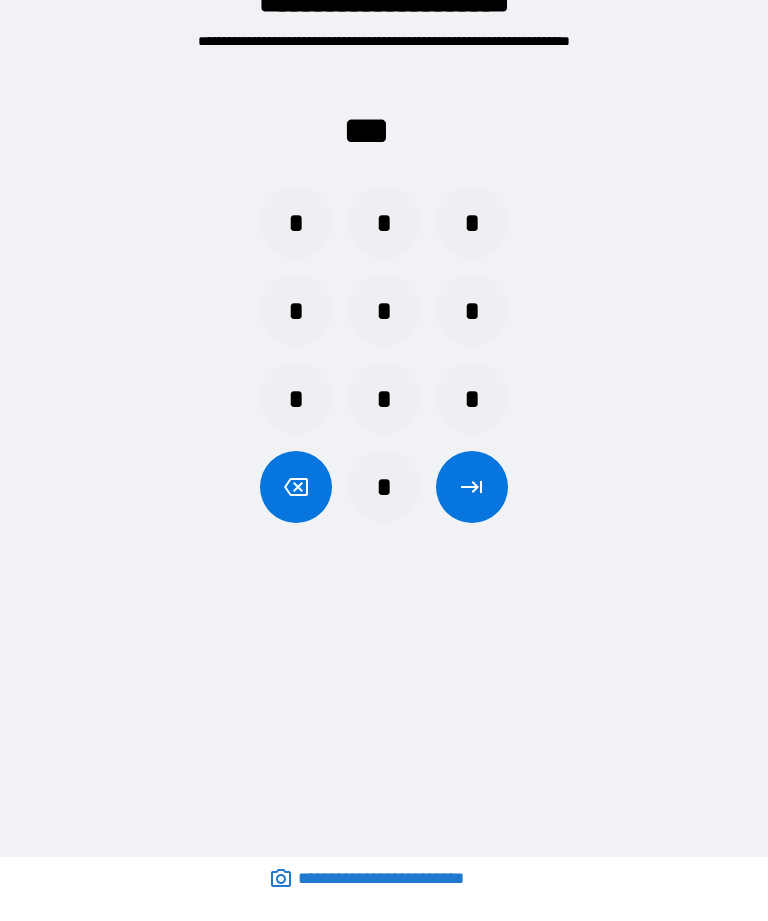 click on "*" at bounding box center (384, 223) 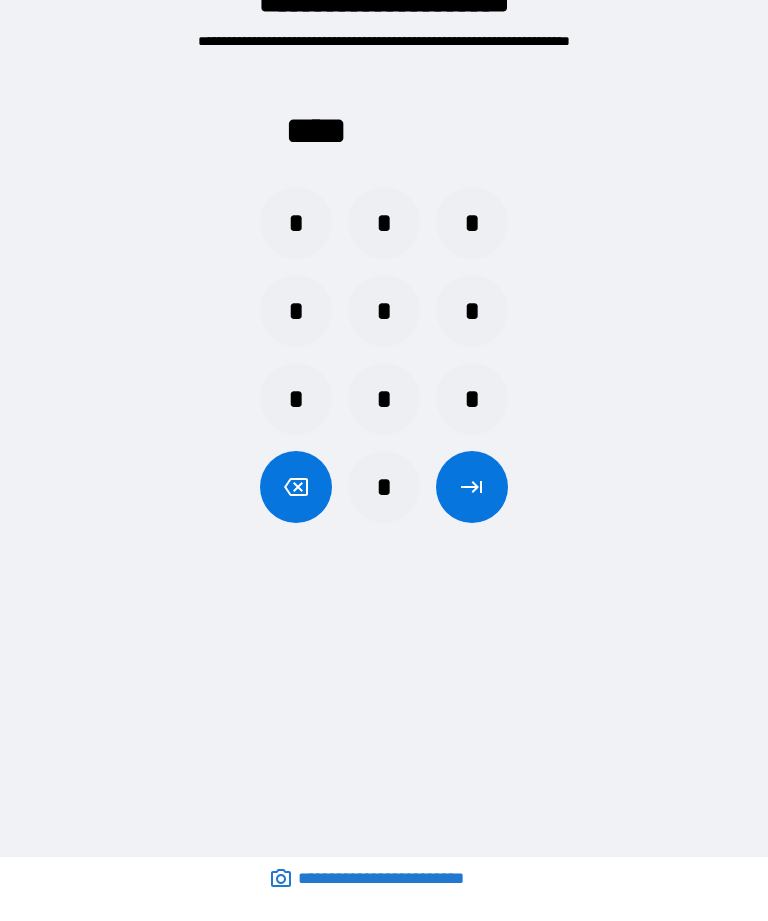click at bounding box center [472, 487] 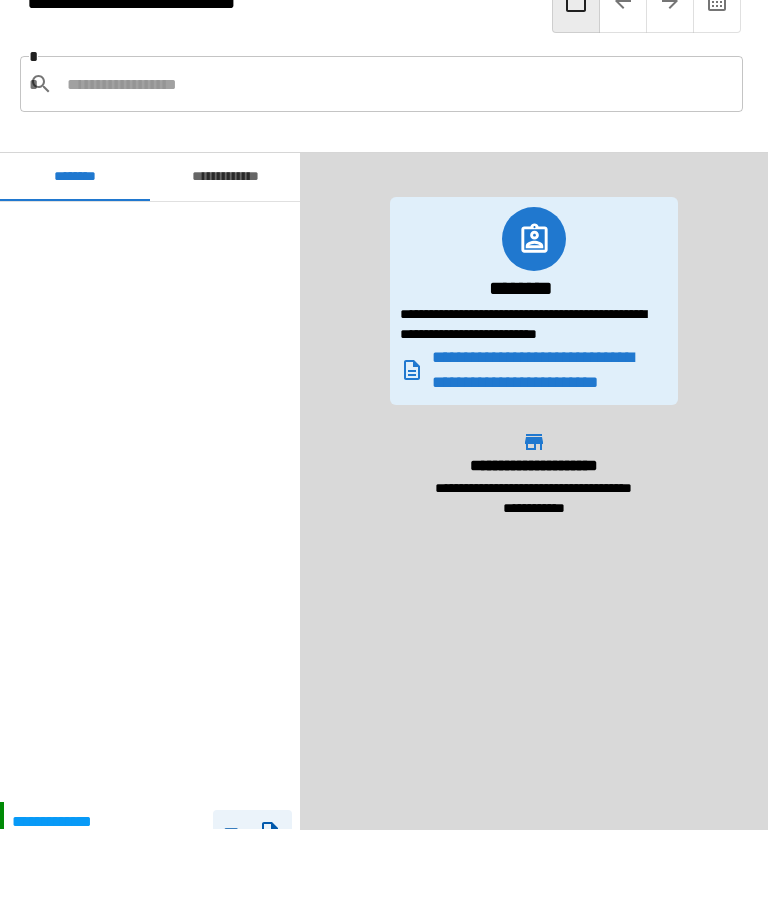 scroll, scrollTop: 600, scrollLeft: 0, axis: vertical 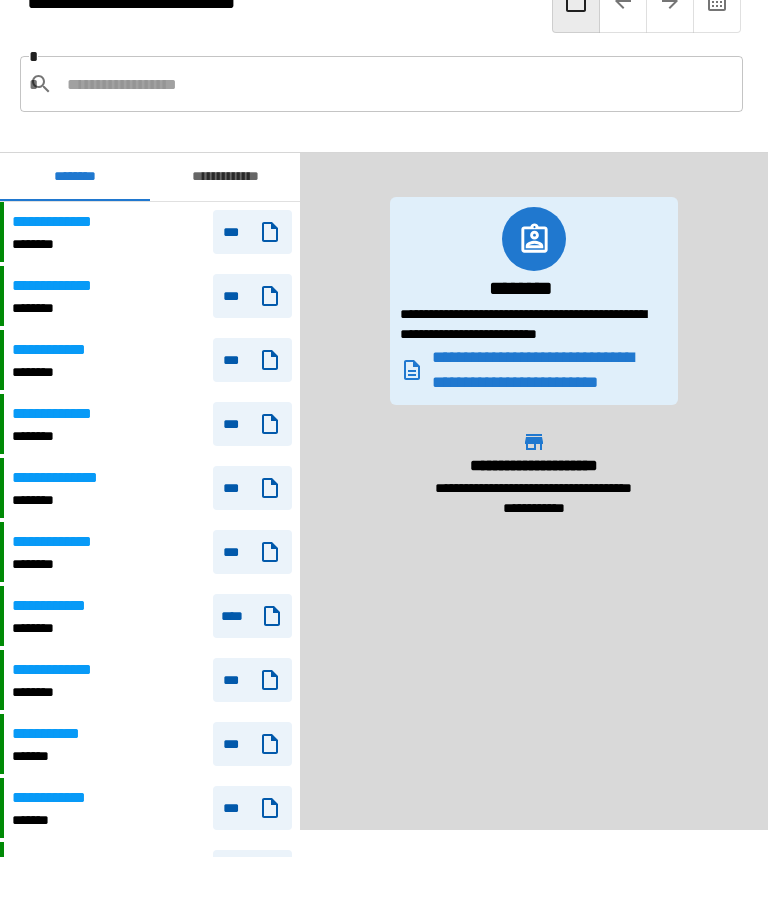 click on "**********" at bounding box center (152, 232) 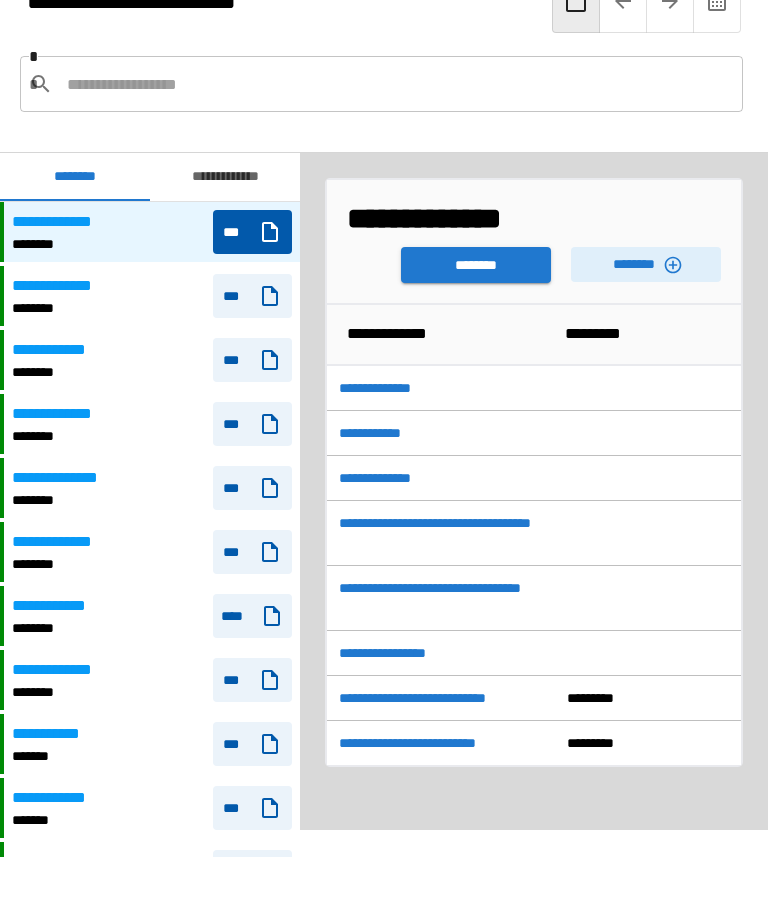click on "********" at bounding box center [646, 264] 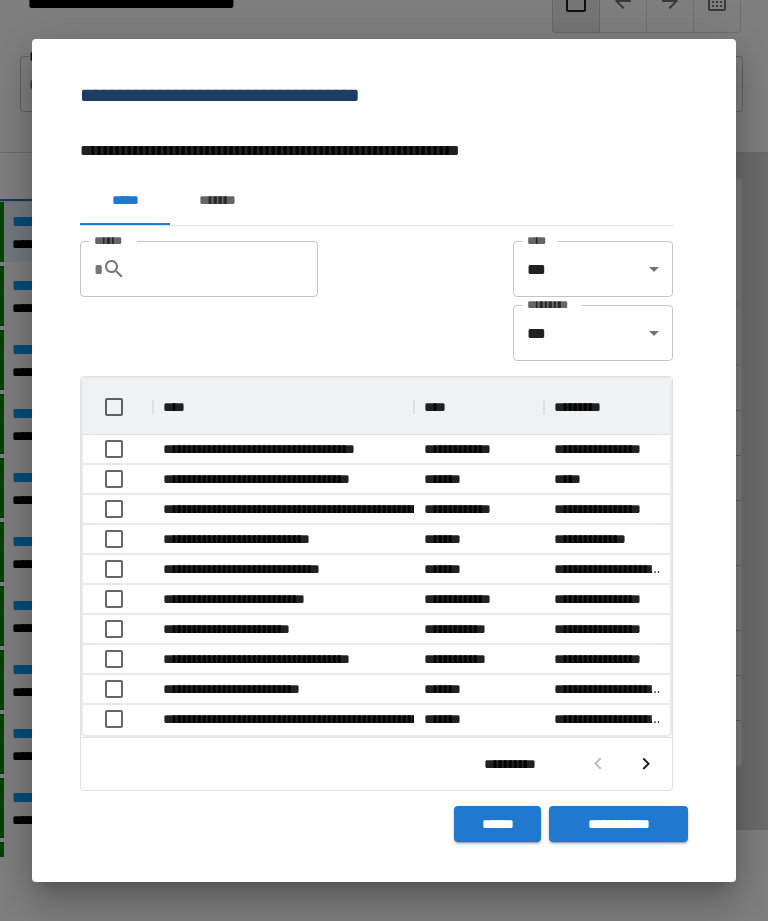 scroll, scrollTop: 1, scrollLeft: 1, axis: both 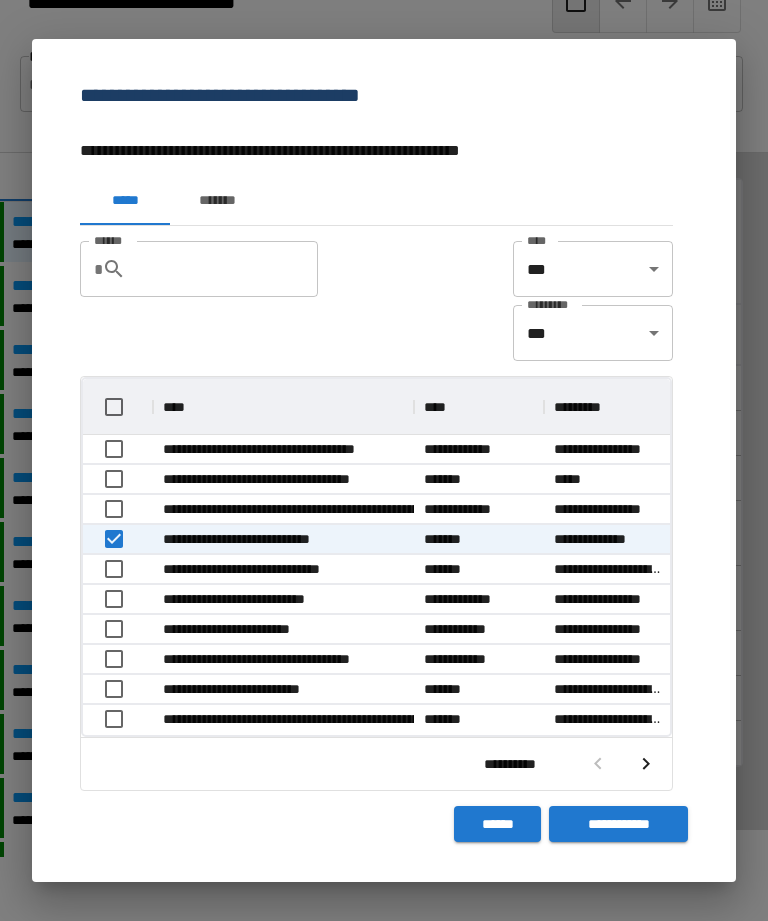 click on "**********" at bounding box center (618, 824) 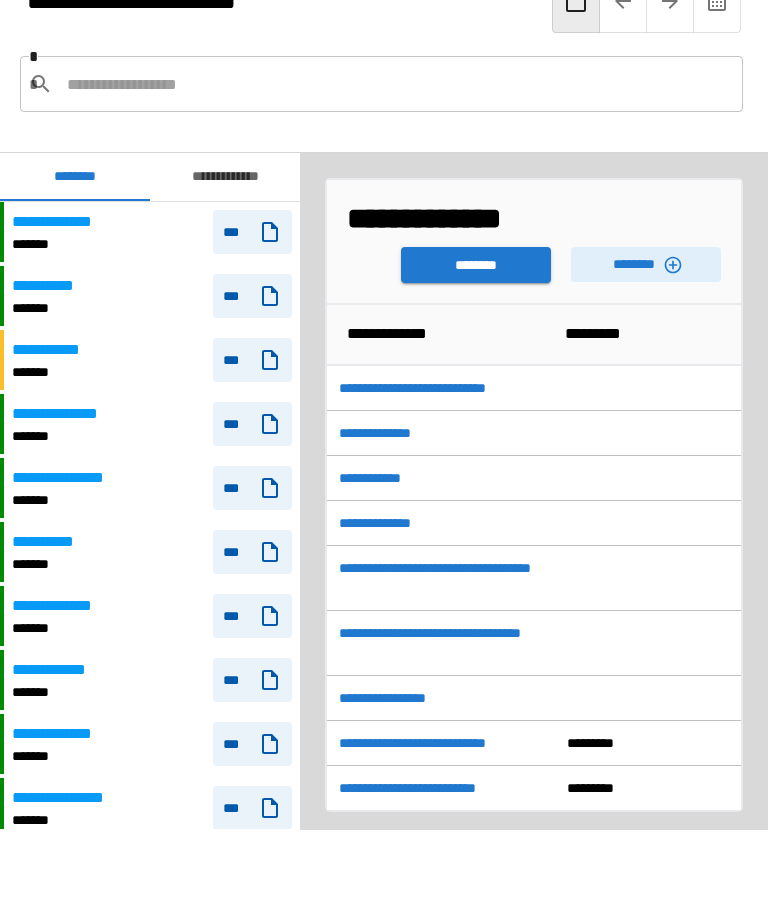 scroll, scrollTop: 840, scrollLeft: 0, axis: vertical 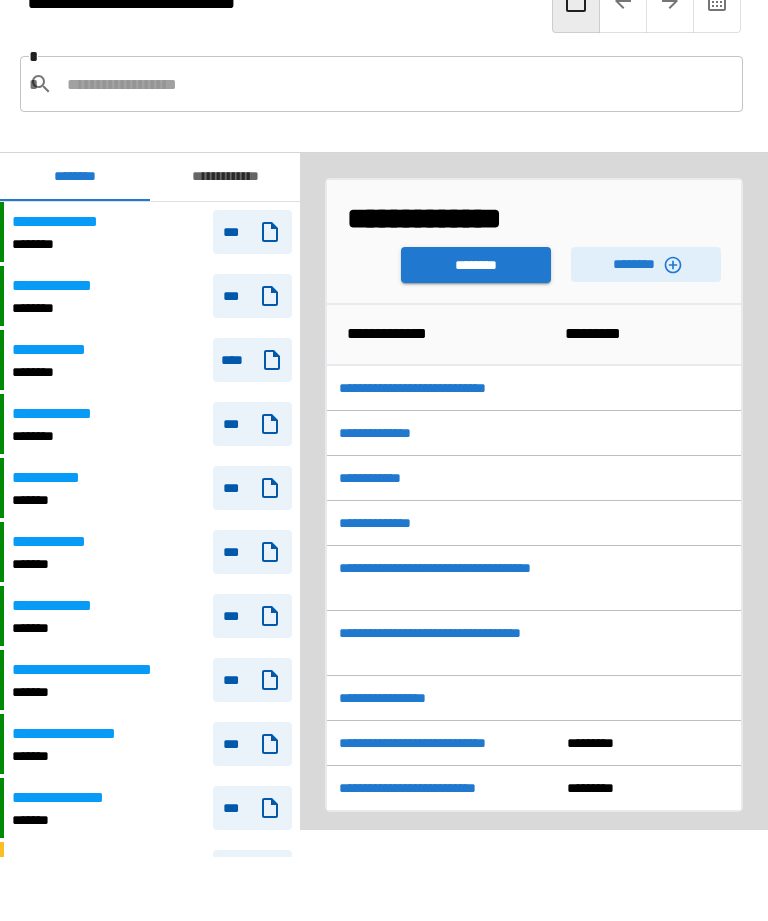 click on "********" at bounding box center (476, 265) 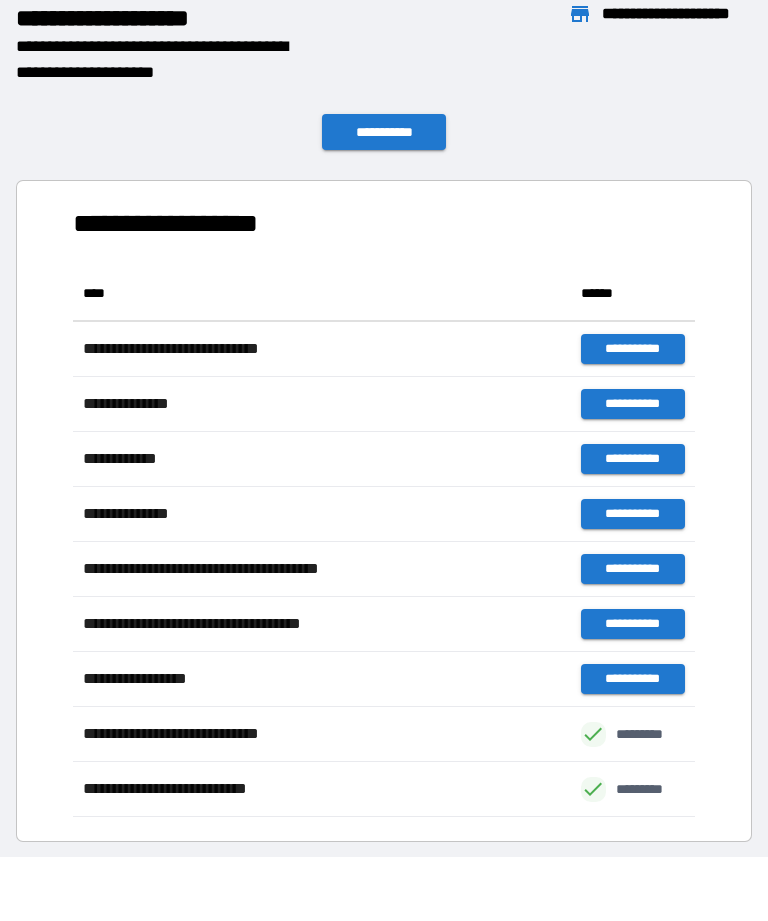 scroll, scrollTop: 551, scrollLeft: 622, axis: both 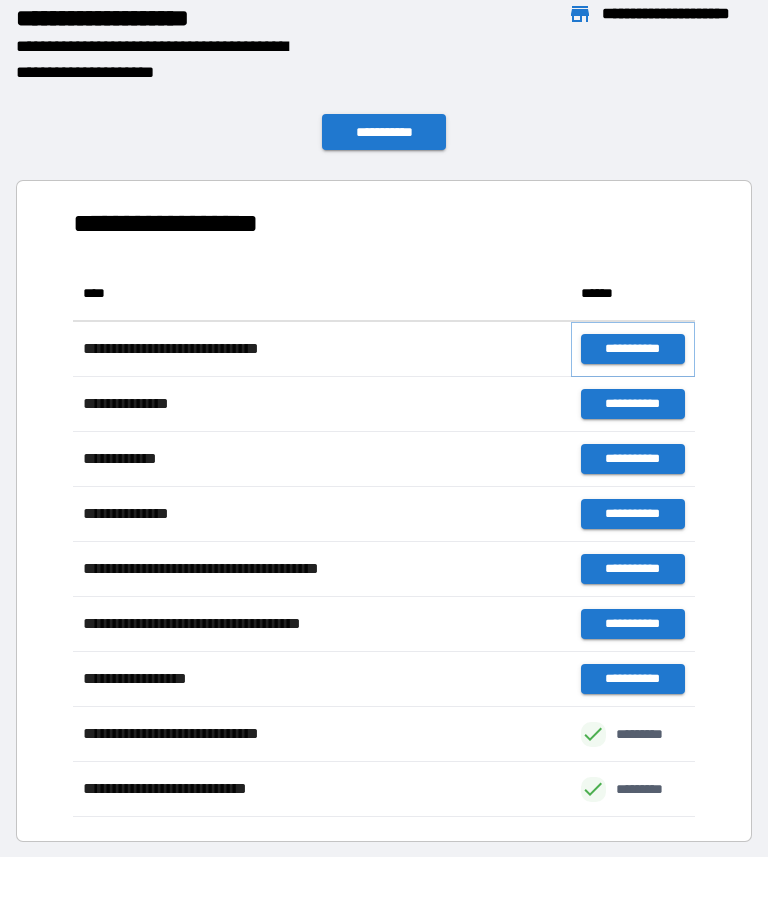 click on "**********" at bounding box center [633, 349] 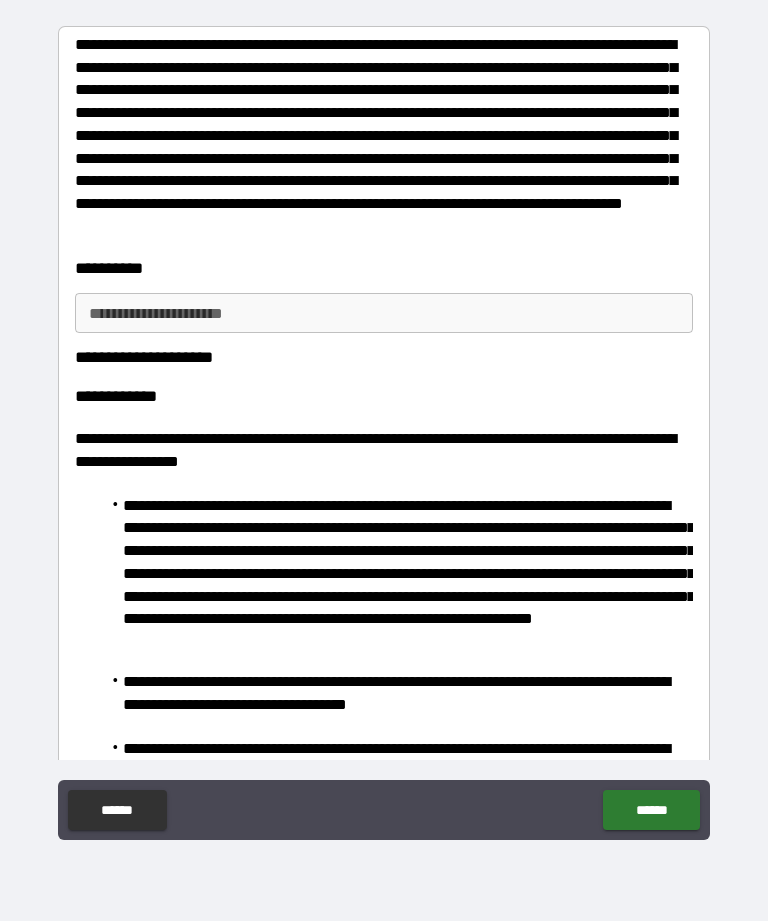 click on "**********" at bounding box center [384, 313] 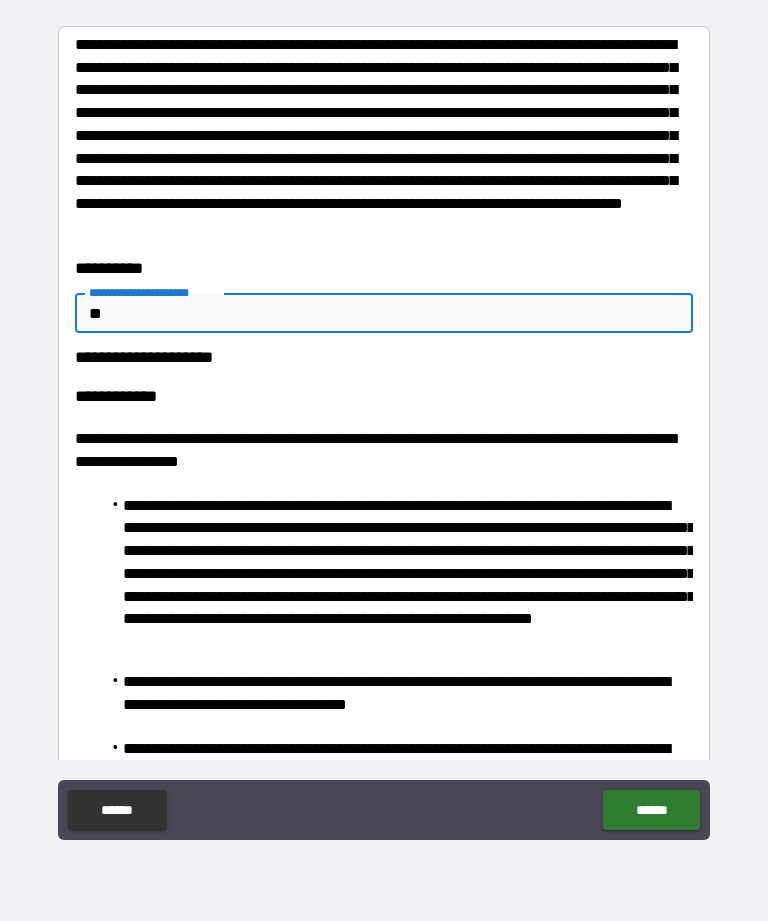type on "**" 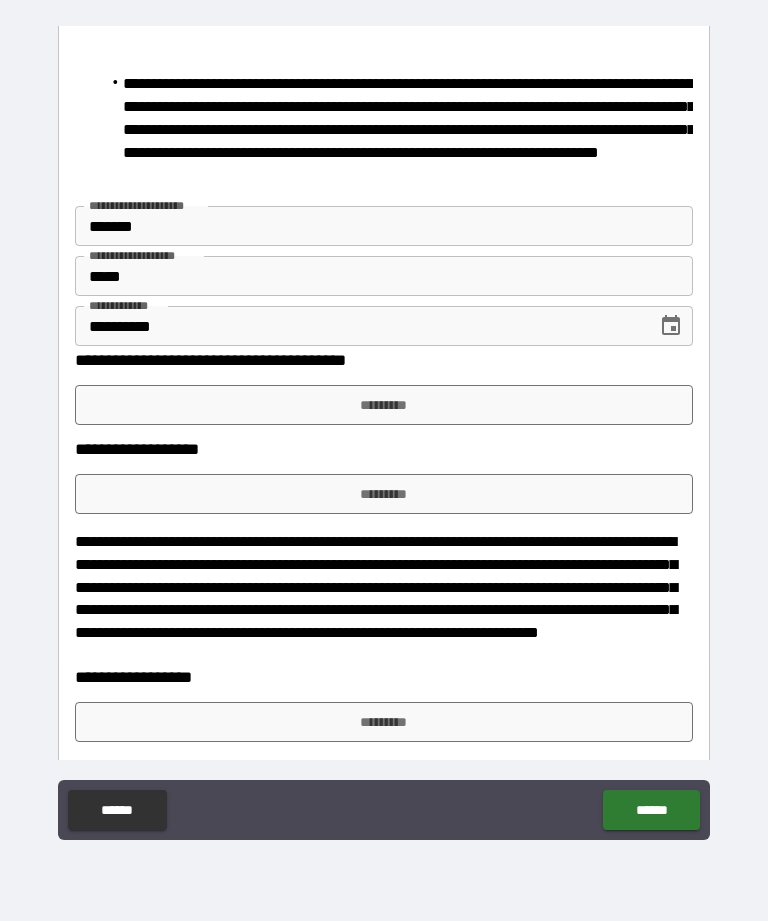 scroll, scrollTop: 2256, scrollLeft: 0, axis: vertical 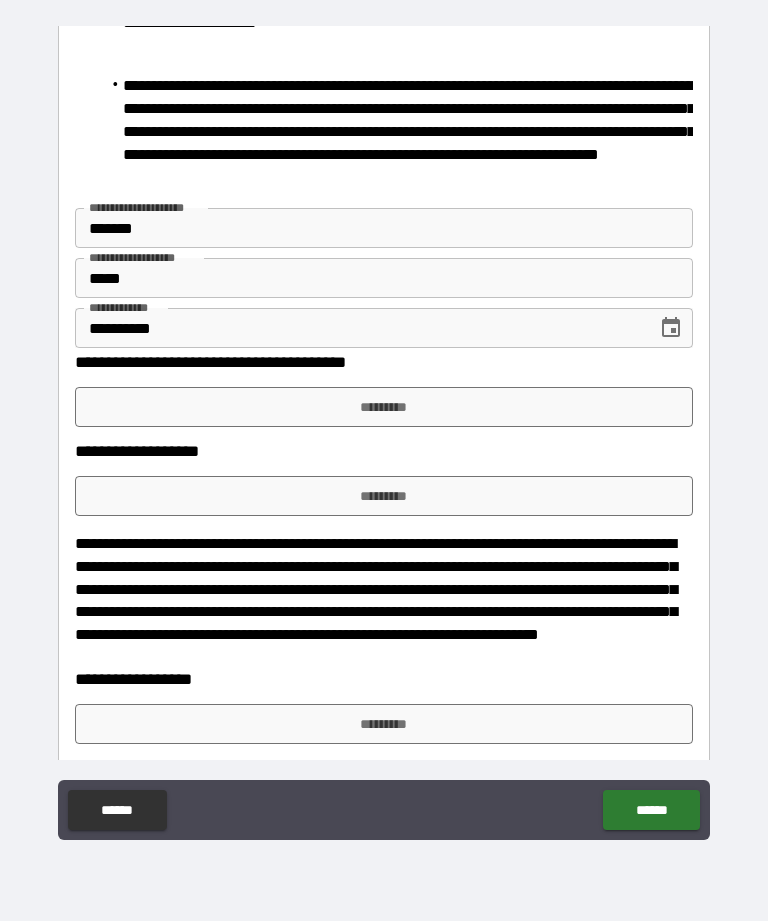 click on "*********" at bounding box center [384, 496] 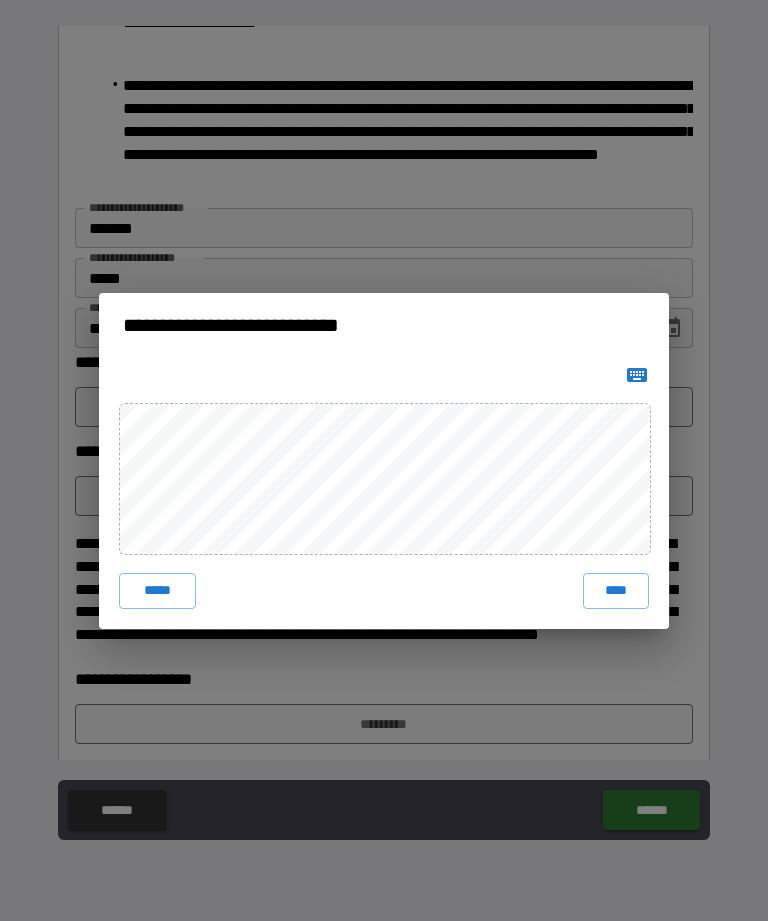click on "****" at bounding box center [616, 591] 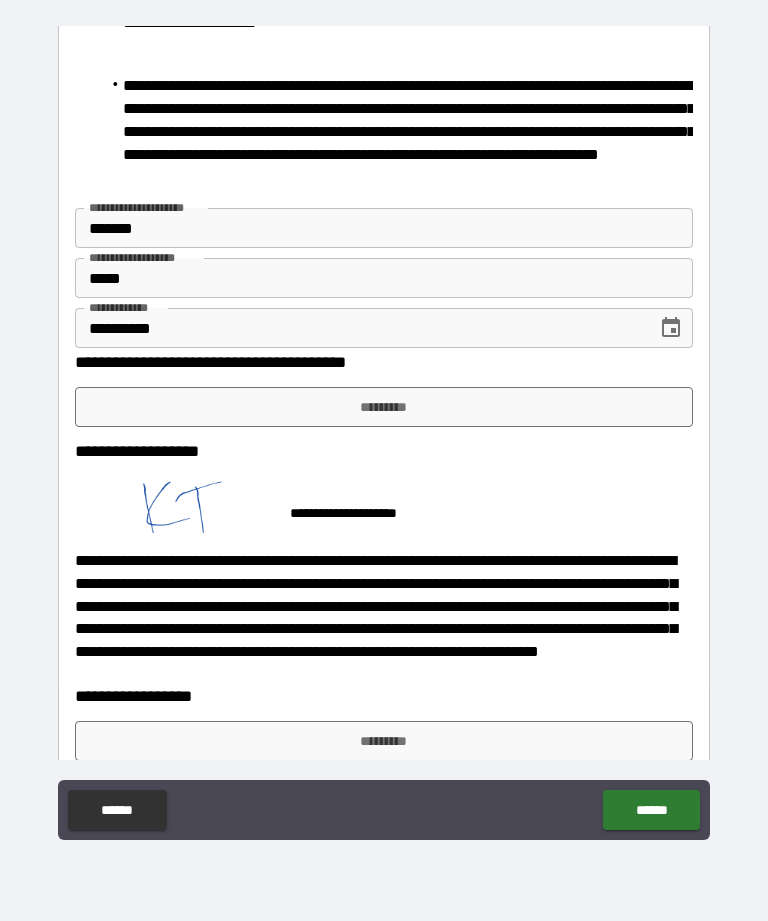 click on "*********" at bounding box center [384, 407] 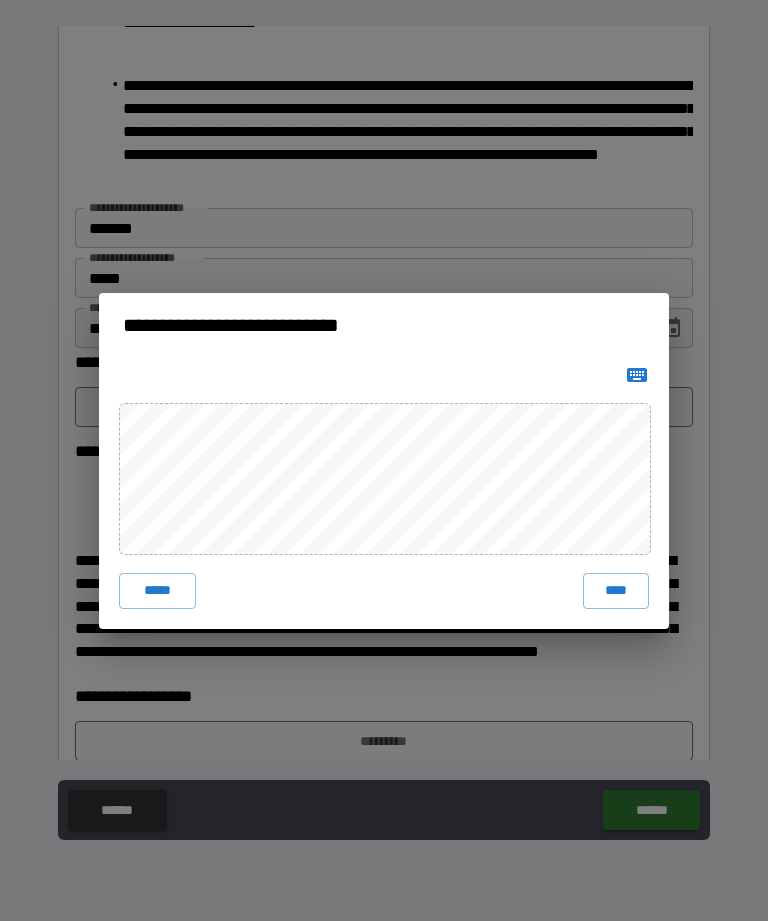 click on "****" at bounding box center (616, 591) 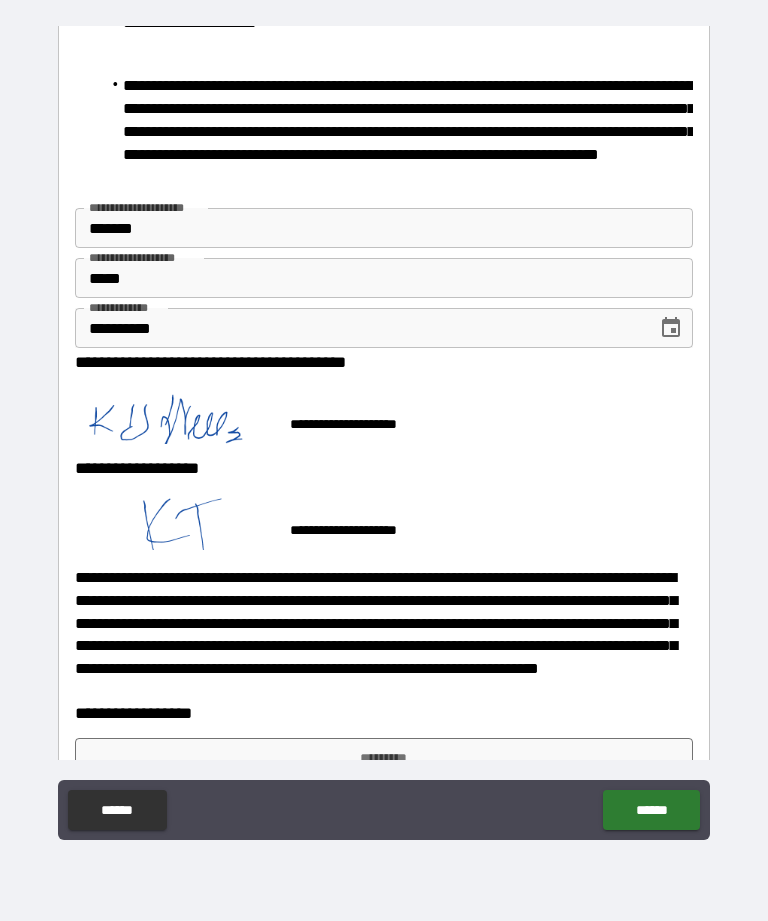 click on "*********" at bounding box center (384, 758) 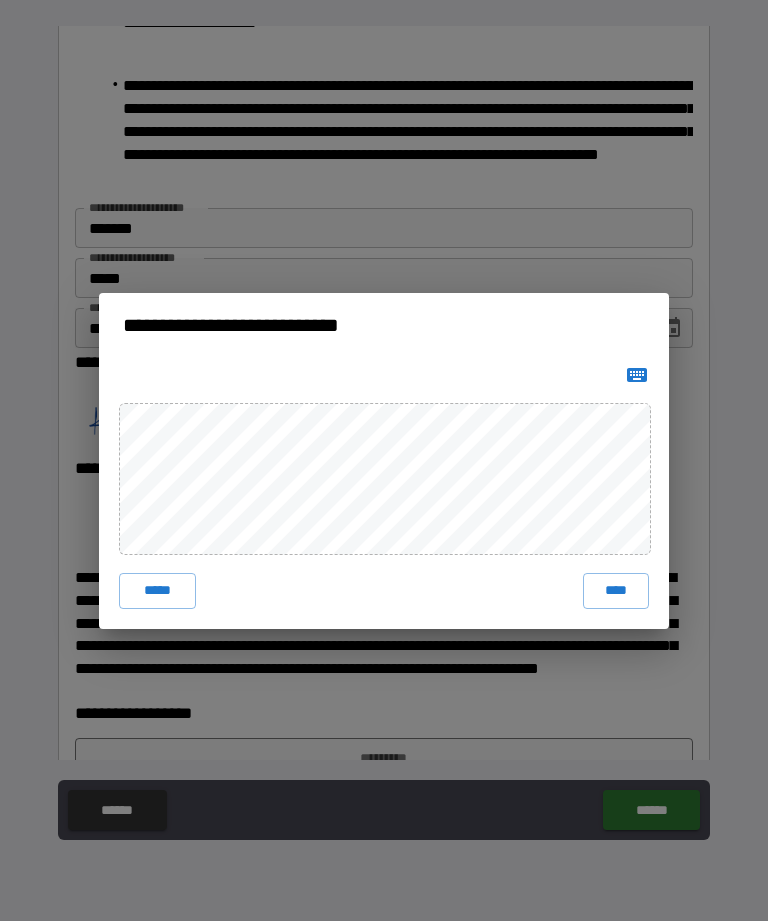 click on "****" at bounding box center (616, 591) 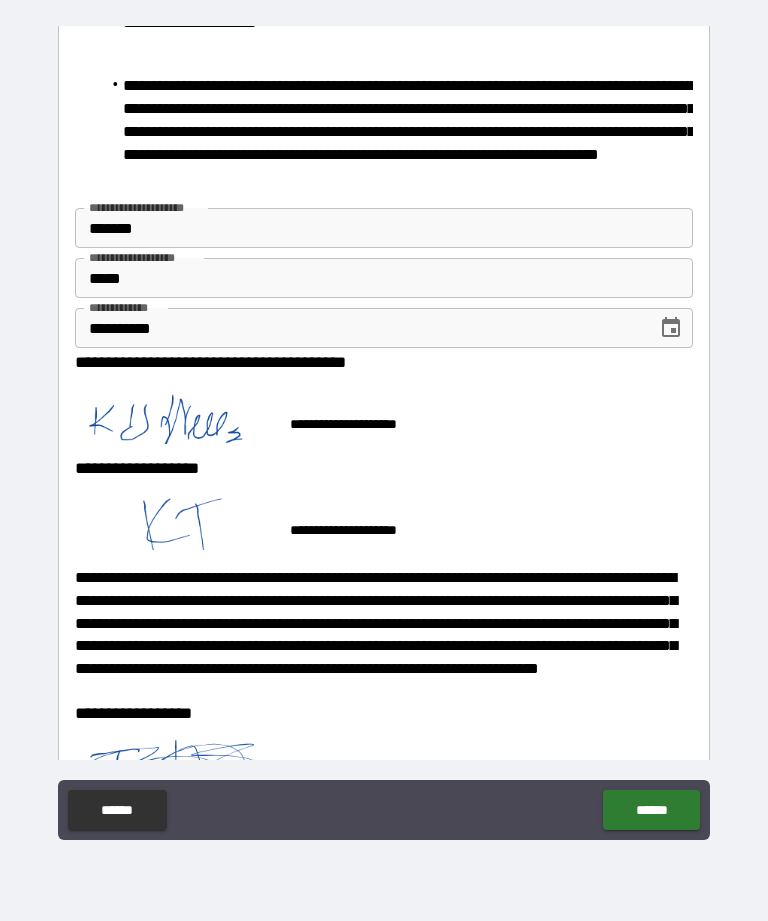 click on "******" at bounding box center [651, 810] 